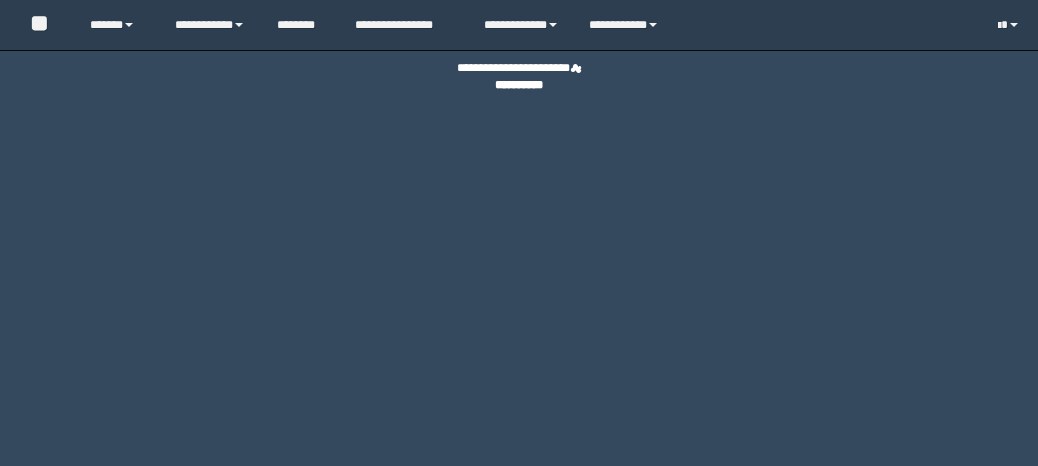 scroll, scrollTop: 0, scrollLeft: 0, axis: both 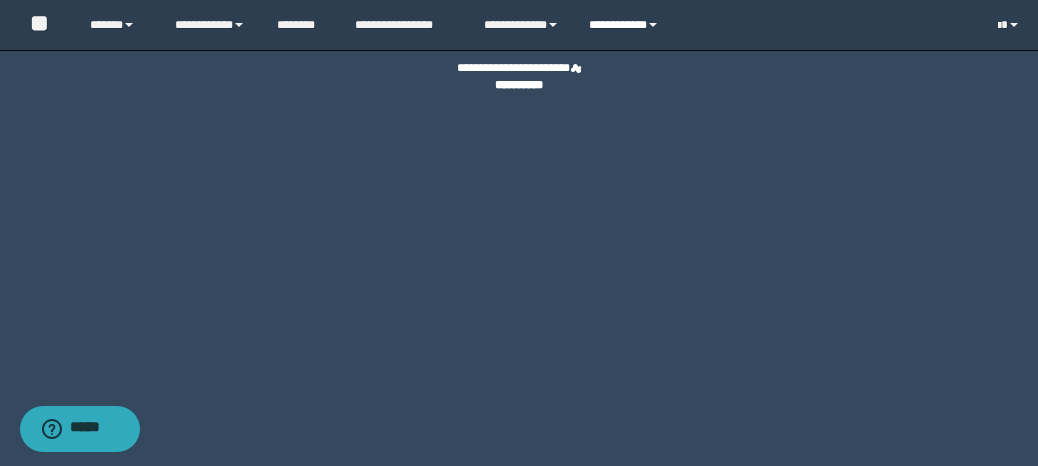 click on "**********" at bounding box center (626, 25) 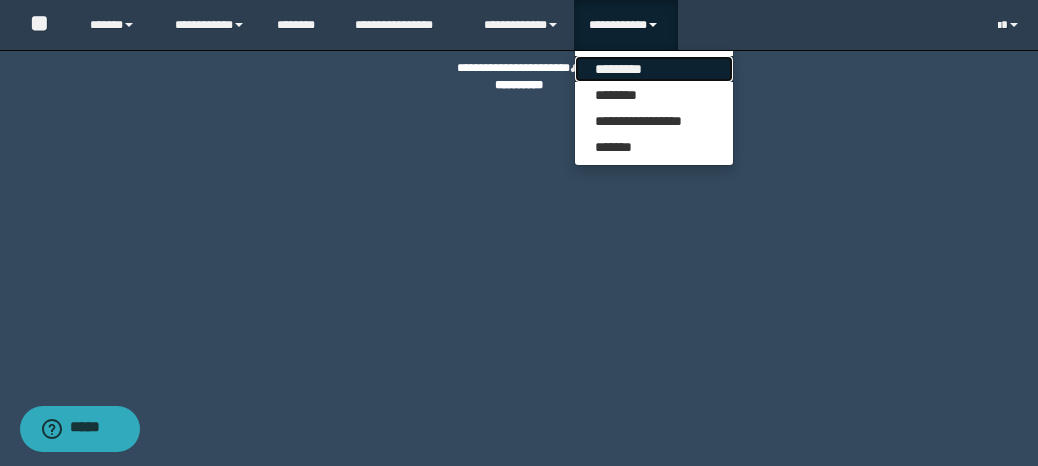 click on "*********" at bounding box center [654, 69] 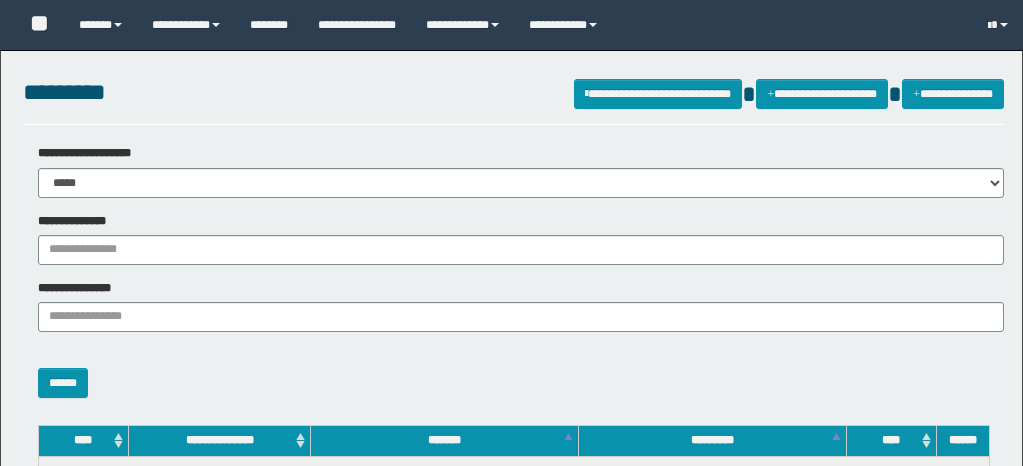 scroll, scrollTop: 0, scrollLeft: 0, axis: both 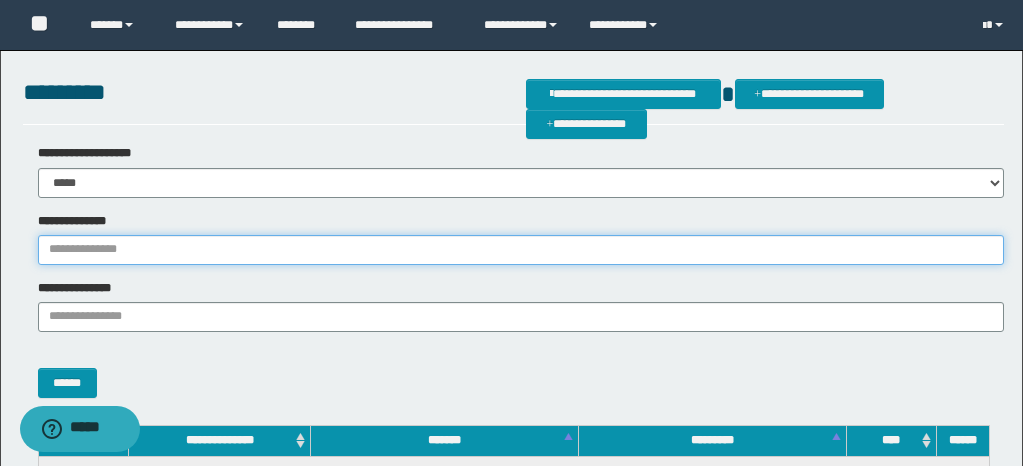 click on "**********" at bounding box center (521, 250) 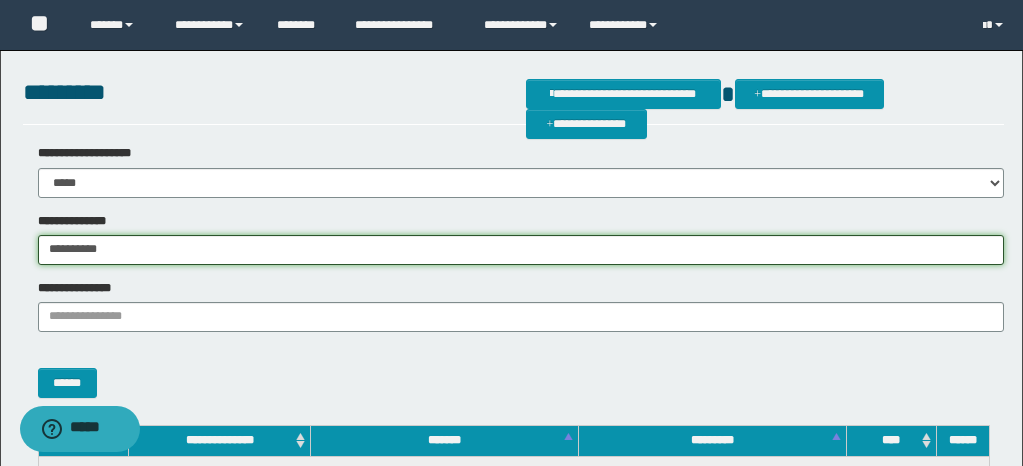type on "**********" 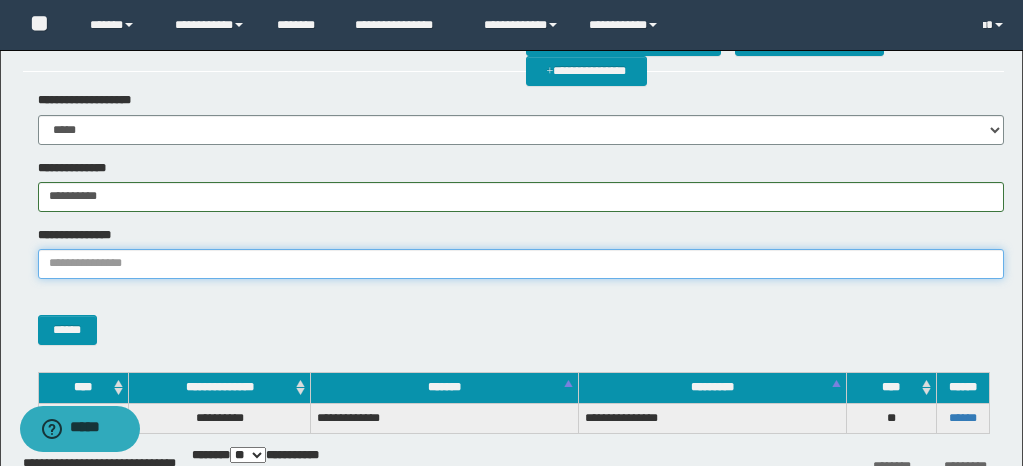 scroll, scrollTop: 100, scrollLeft: 0, axis: vertical 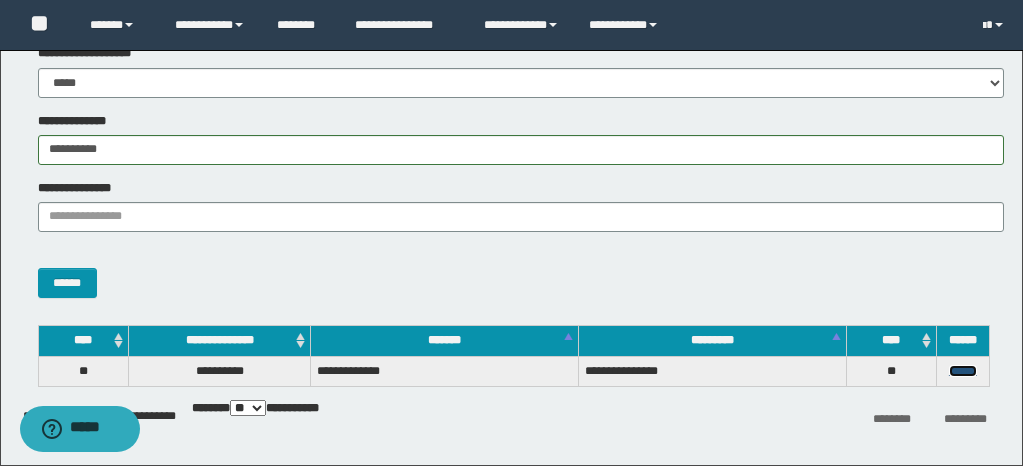click on "******" at bounding box center [963, 371] 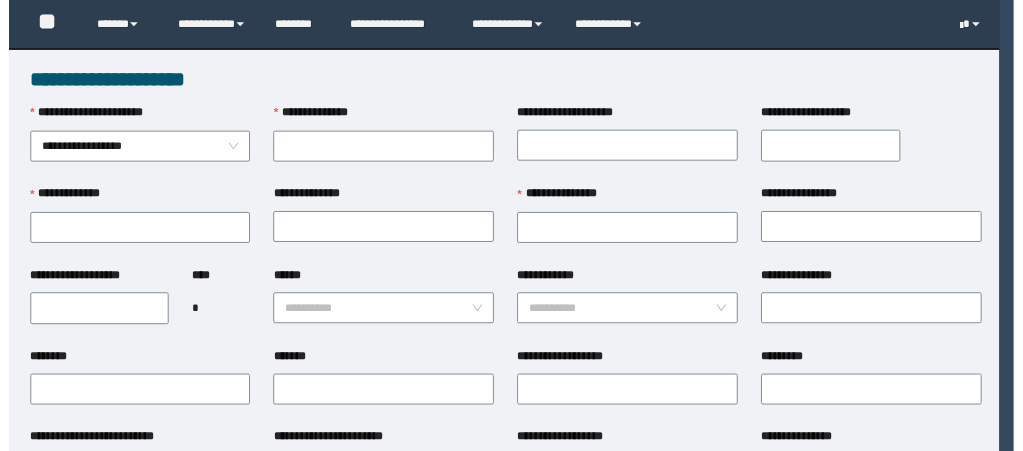 scroll, scrollTop: 0, scrollLeft: 0, axis: both 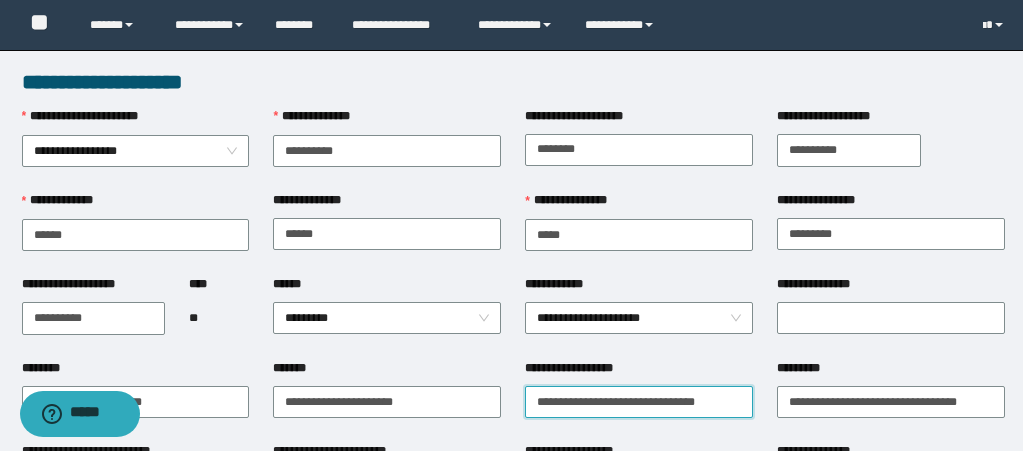 click on "**********" at bounding box center (639, 402) 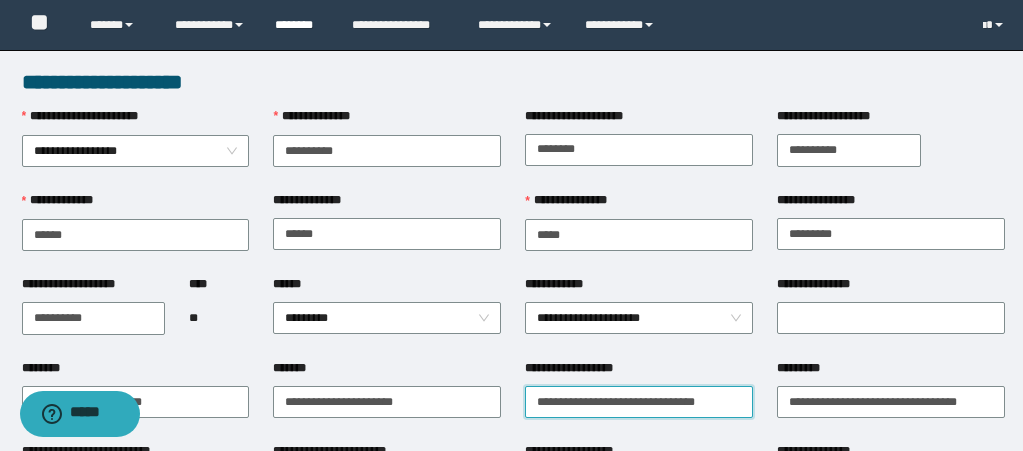 type on "**********" 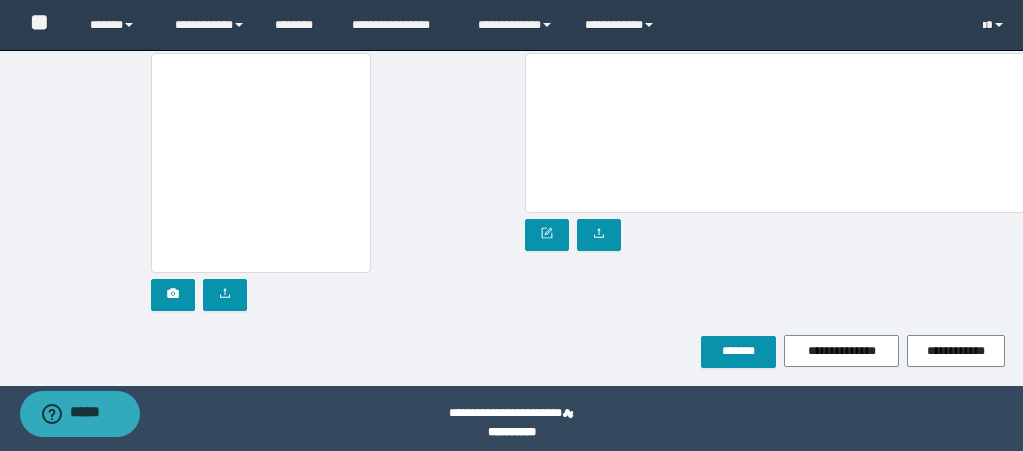 scroll, scrollTop: 1252, scrollLeft: 0, axis: vertical 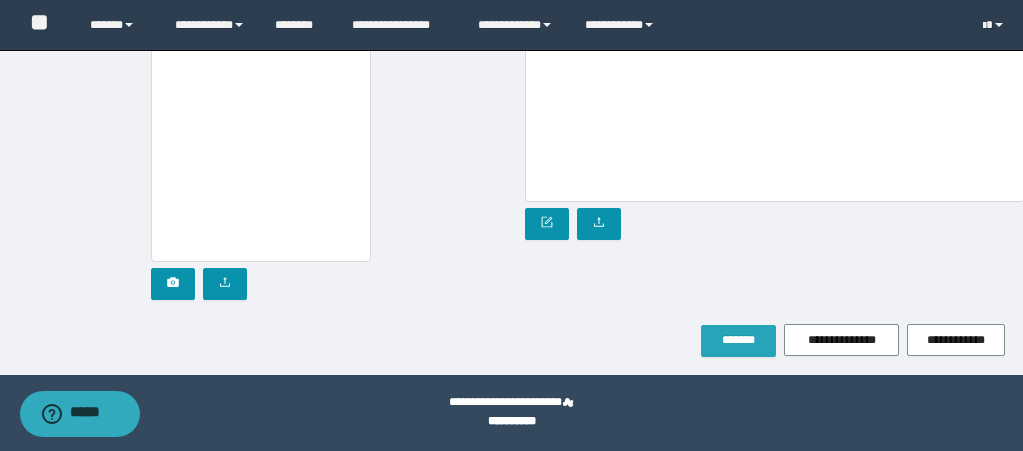 click on "*******" at bounding box center [738, 341] 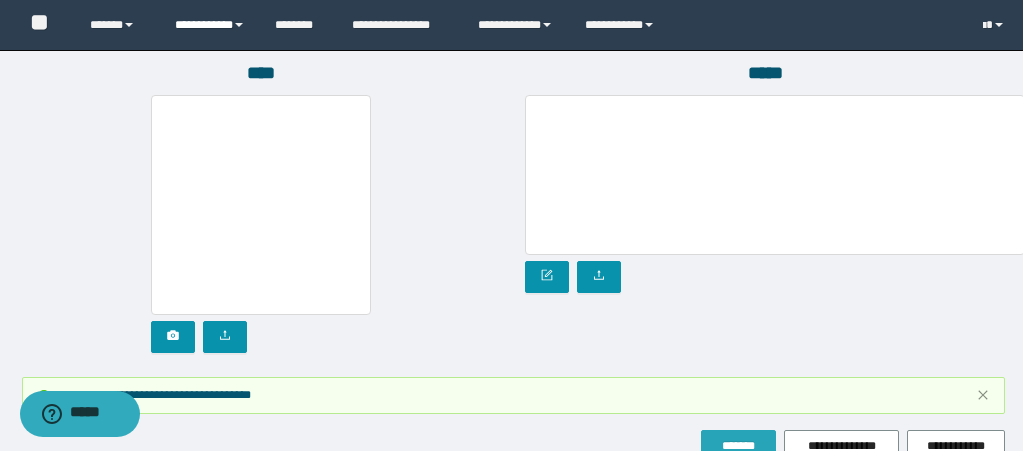 scroll, scrollTop: 1305, scrollLeft: 0, axis: vertical 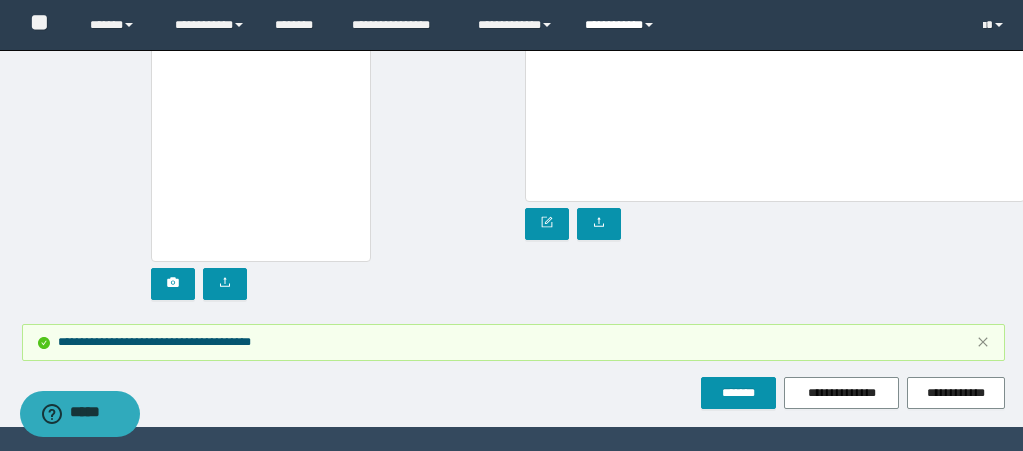 click on "**********" at bounding box center (622, 25) 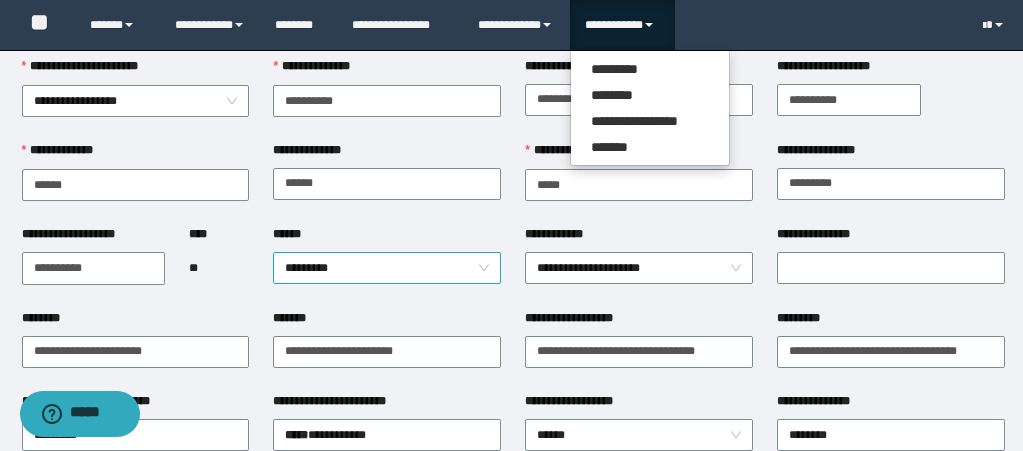 scroll, scrollTop: 0, scrollLeft: 0, axis: both 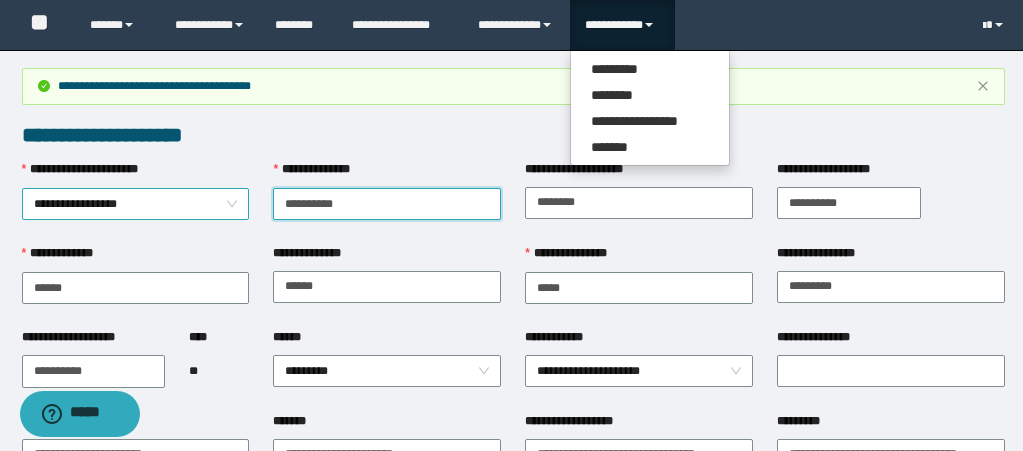 type on "**********" 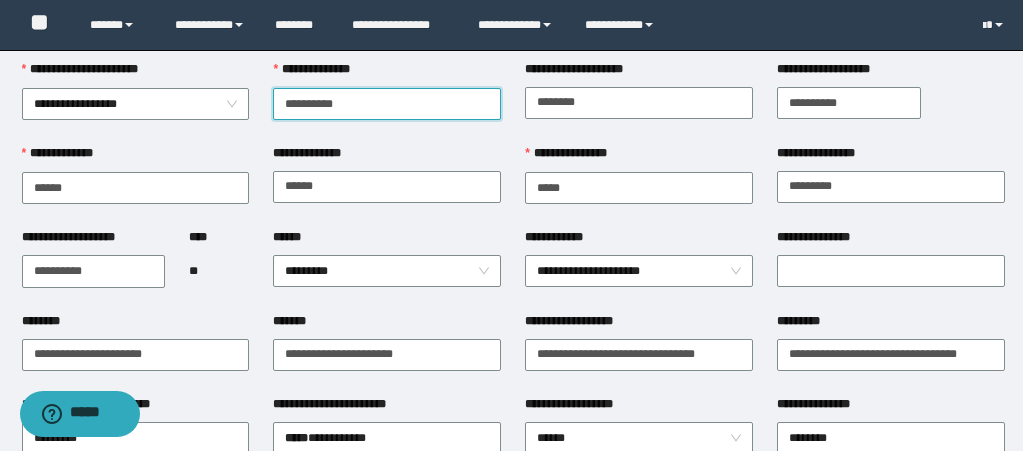 scroll, scrollTop: 200, scrollLeft: 0, axis: vertical 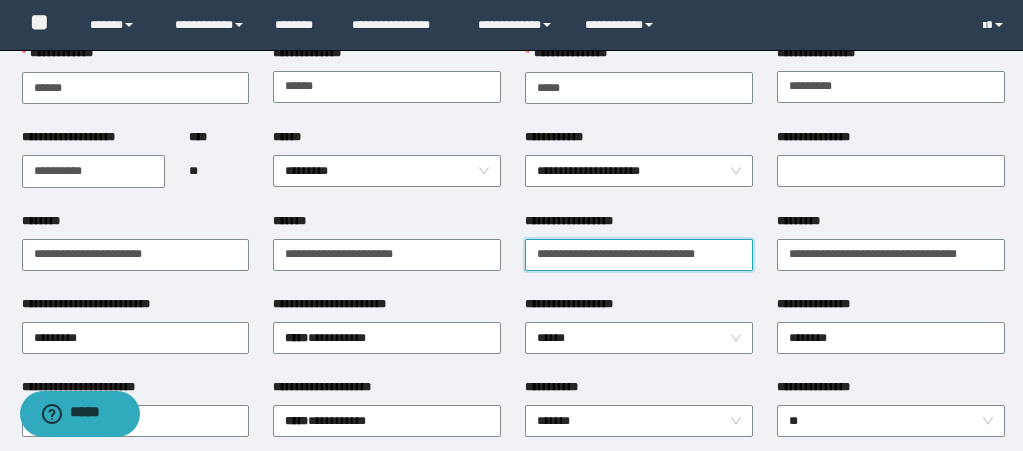 click on "**********" at bounding box center (639, 255) 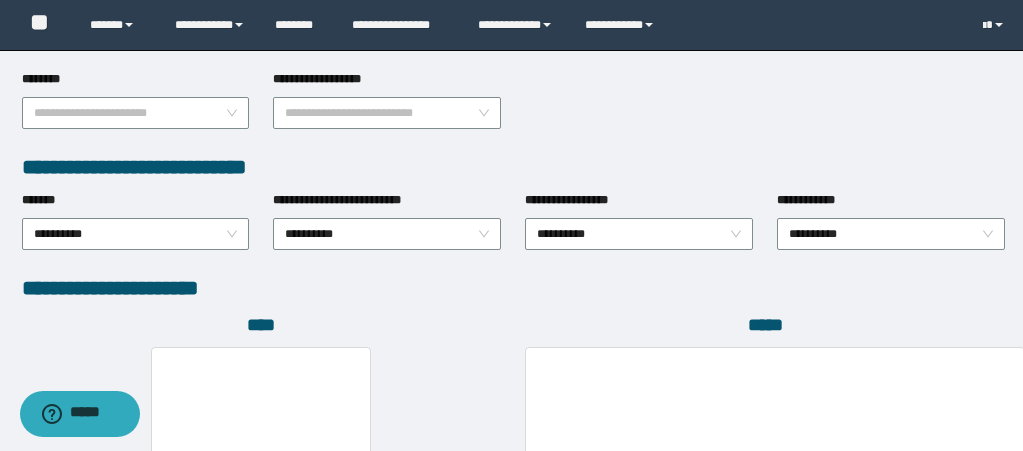 scroll, scrollTop: 1358, scrollLeft: 0, axis: vertical 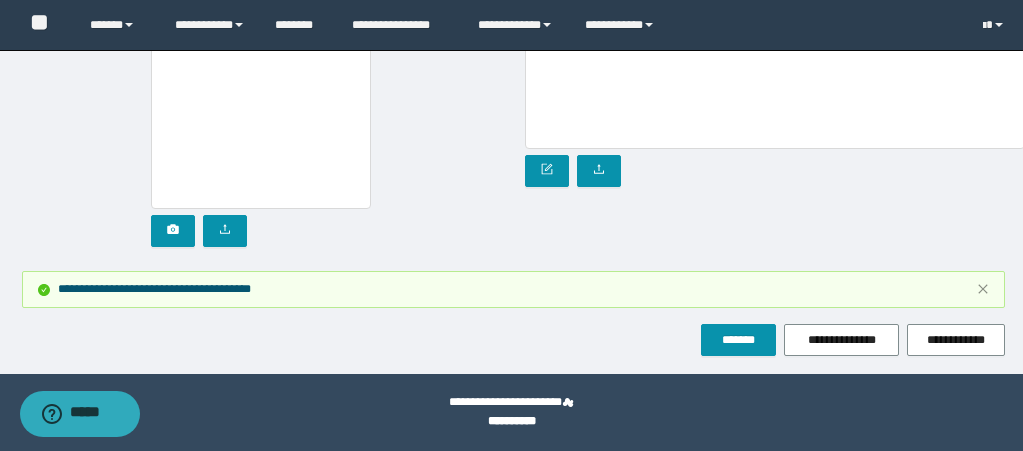 type on "**********" 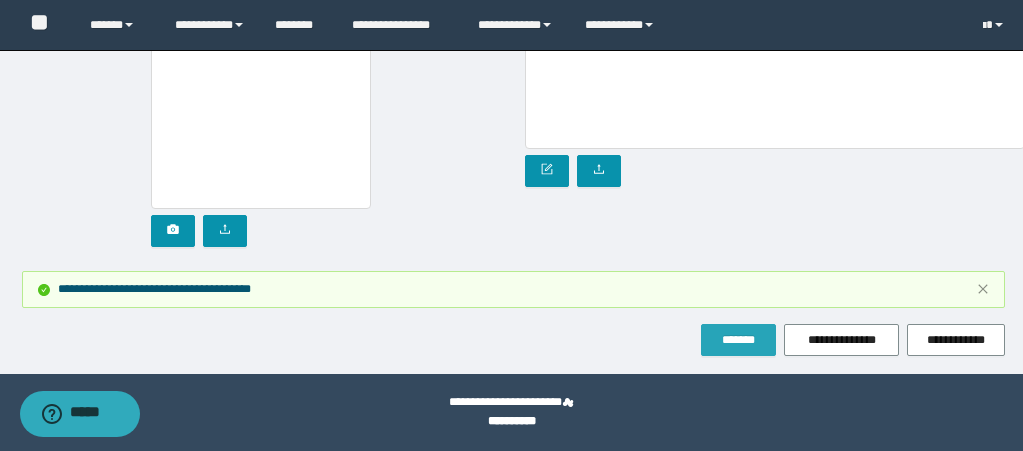 click on "*******" at bounding box center [738, 340] 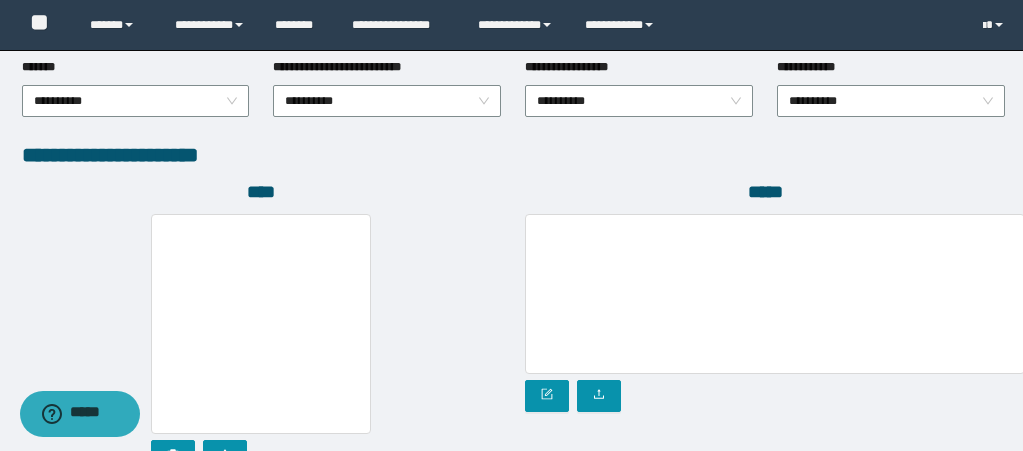 scroll, scrollTop: 1058, scrollLeft: 0, axis: vertical 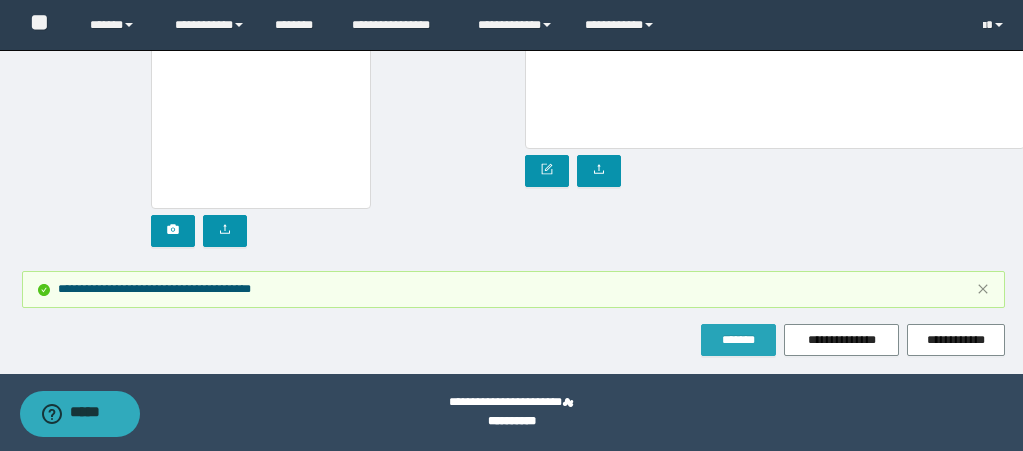 click on "*******" at bounding box center [738, 340] 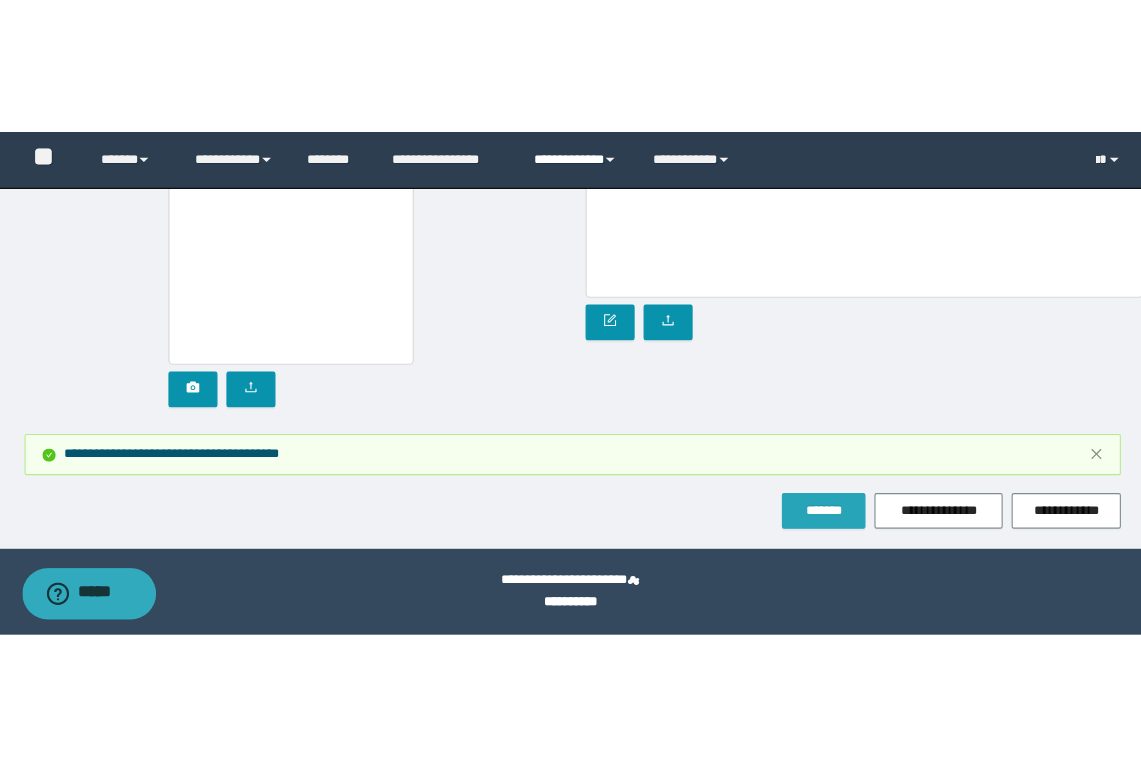 scroll, scrollTop: 1041, scrollLeft: 0, axis: vertical 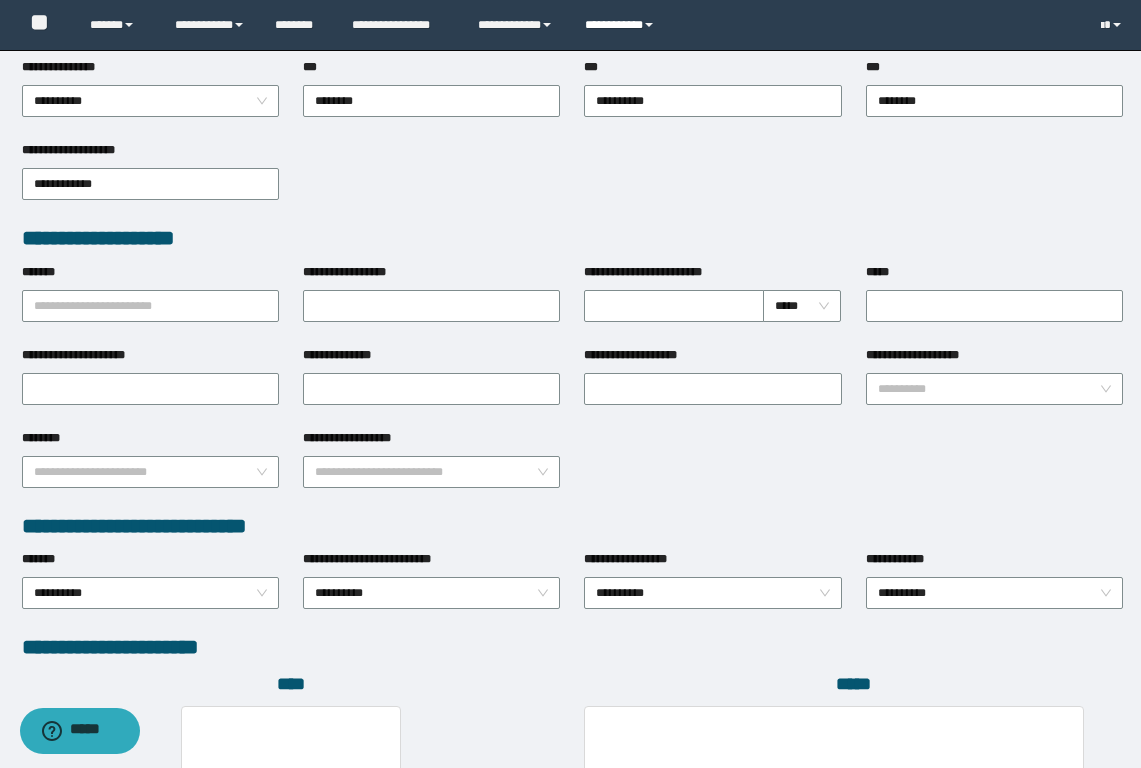 click on "**********" at bounding box center [622, 25] 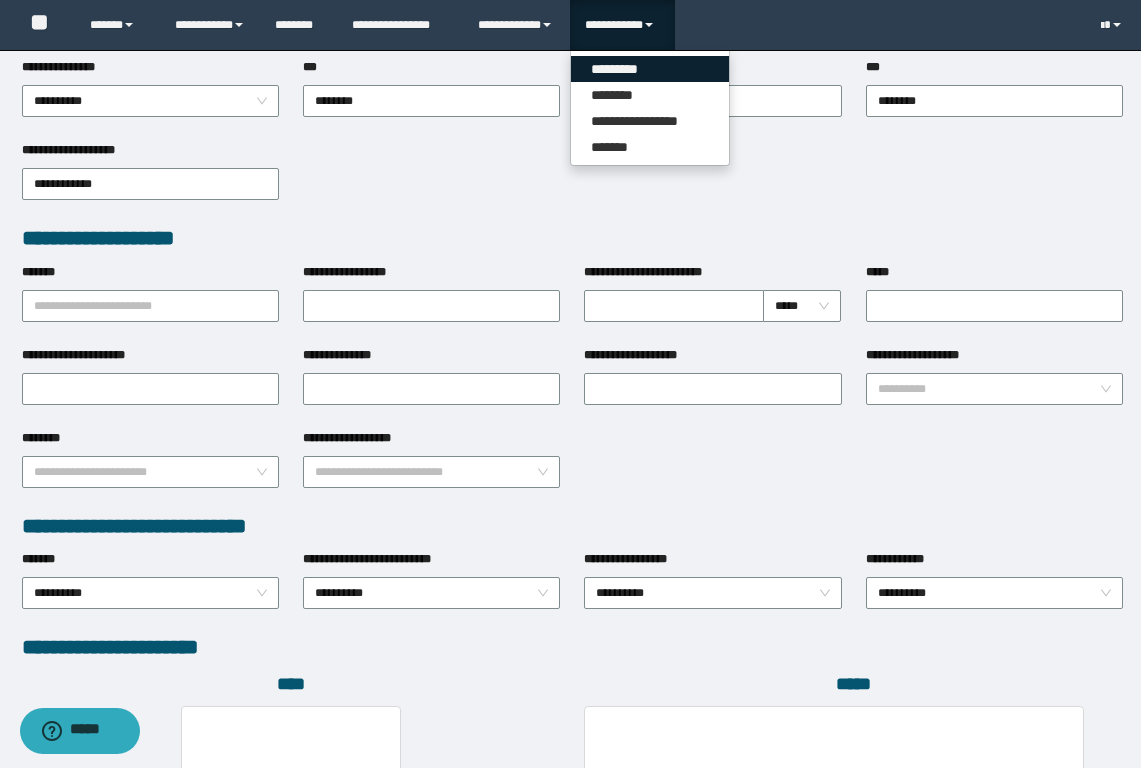 click on "*********" at bounding box center (650, 69) 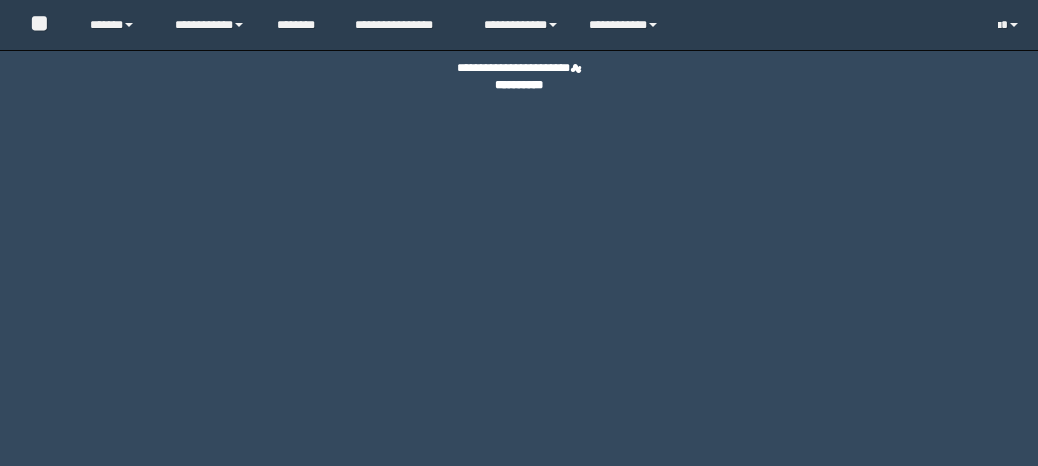 scroll, scrollTop: 0, scrollLeft: 0, axis: both 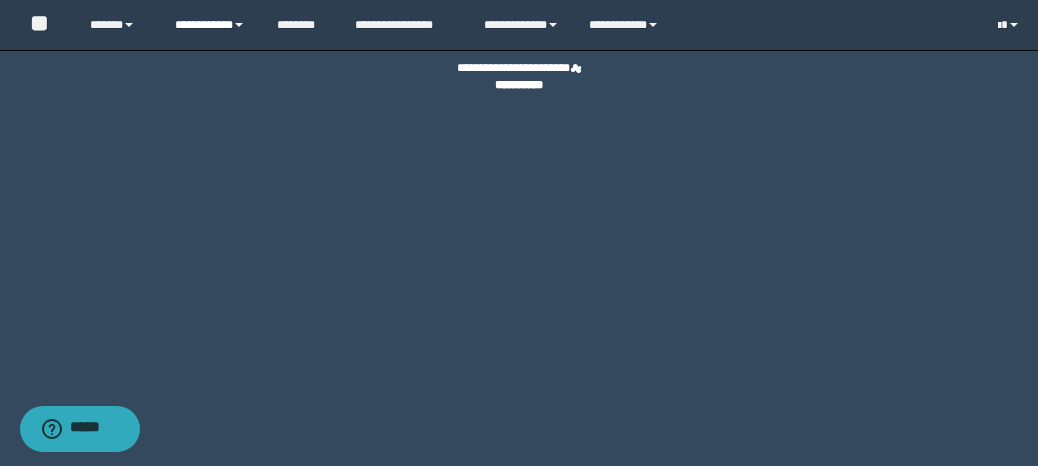 click on "**********" at bounding box center [210, 25] 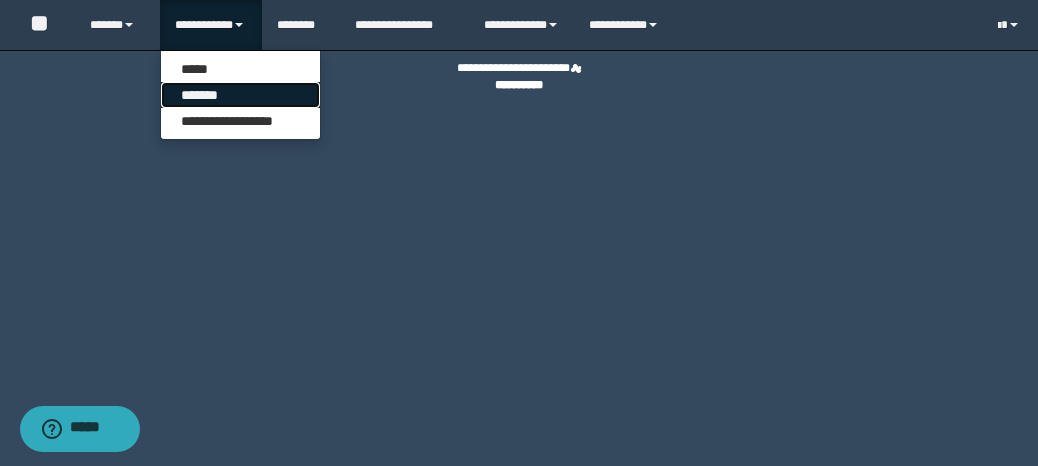 drag, startPoint x: 240, startPoint y: 85, endPoint x: 255, endPoint y: 86, distance: 15.033297 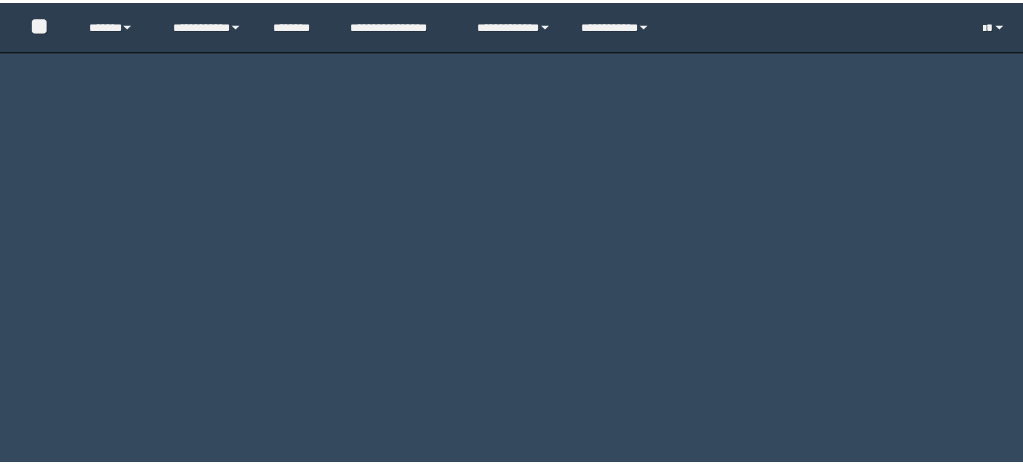 scroll, scrollTop: 0, scrollLeft: 0, axis: both 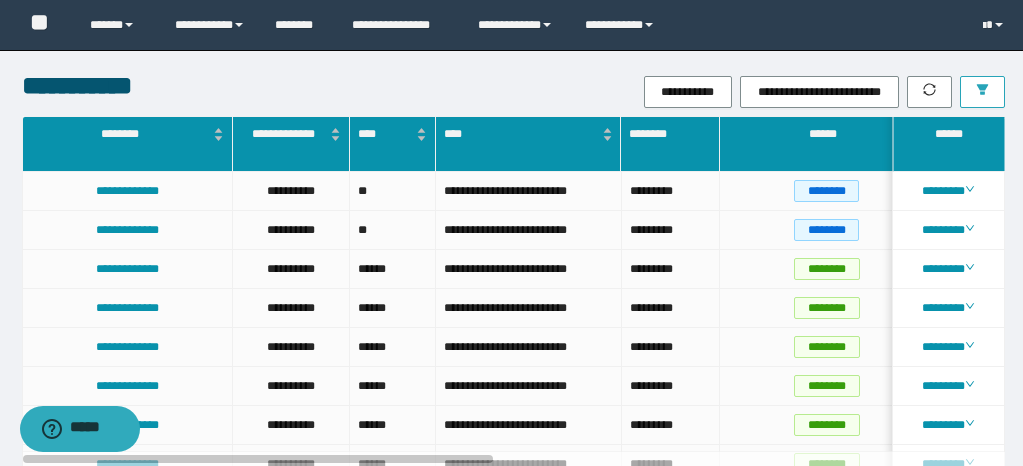 click at bounding box center (982, 92) 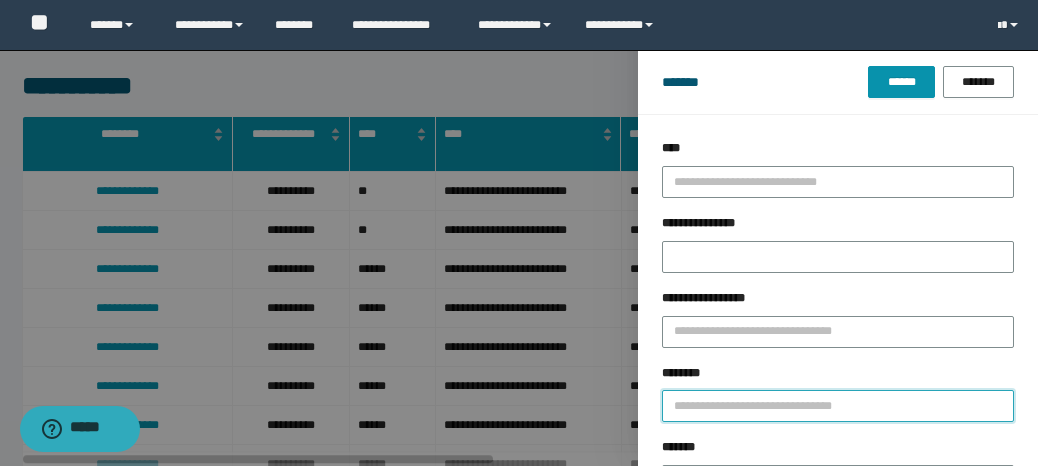 drag, startPoint x: 692, startPoint y: 409, endPoint x: 688, endPoint y: 361, distance: 48.166378 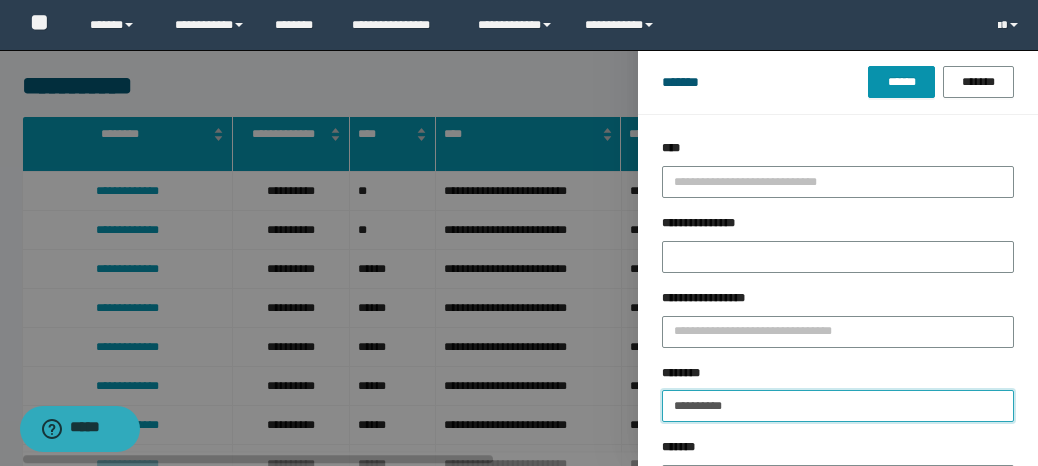 click on "******" at bounding box center [901, 82] 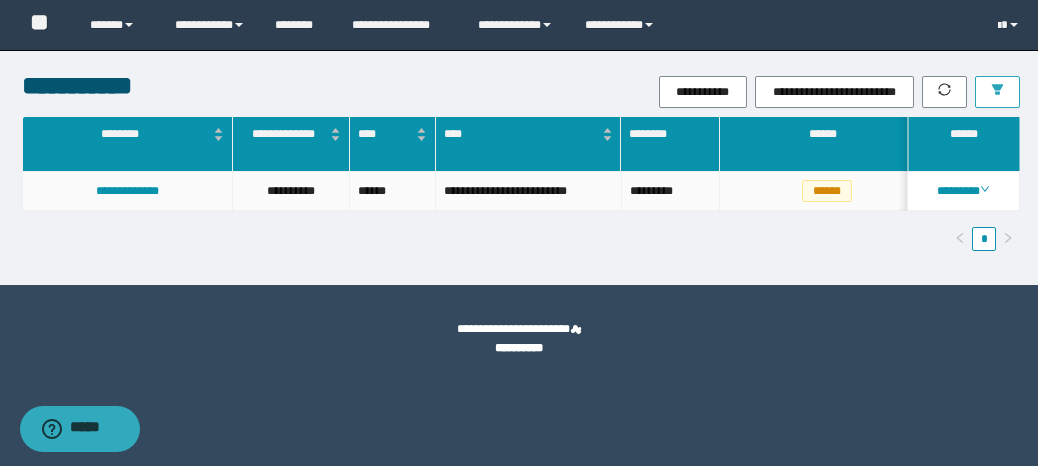 scroll, scrollTop: 0, scrollLeft: 5, axis: horizontal 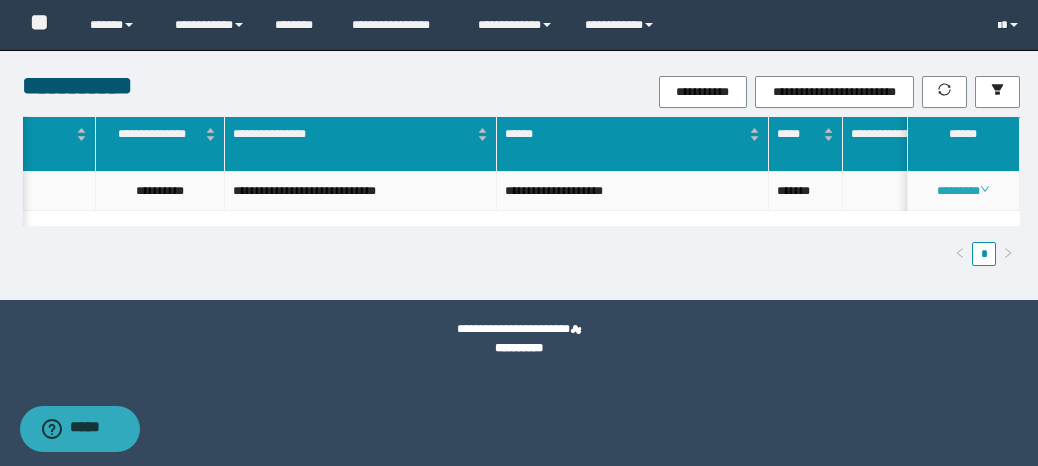 click on "********" at bounding box center [963, 191] 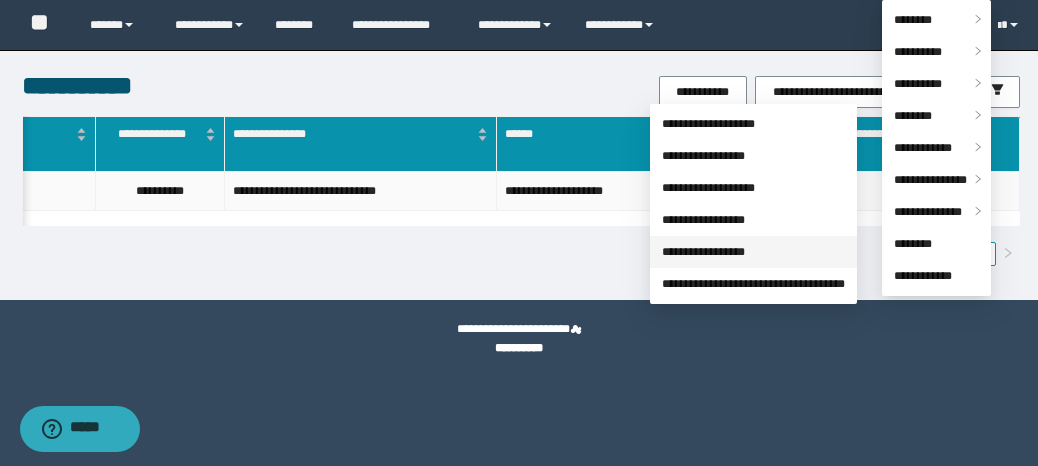 click on "**********" at bounding box center (703, 252) 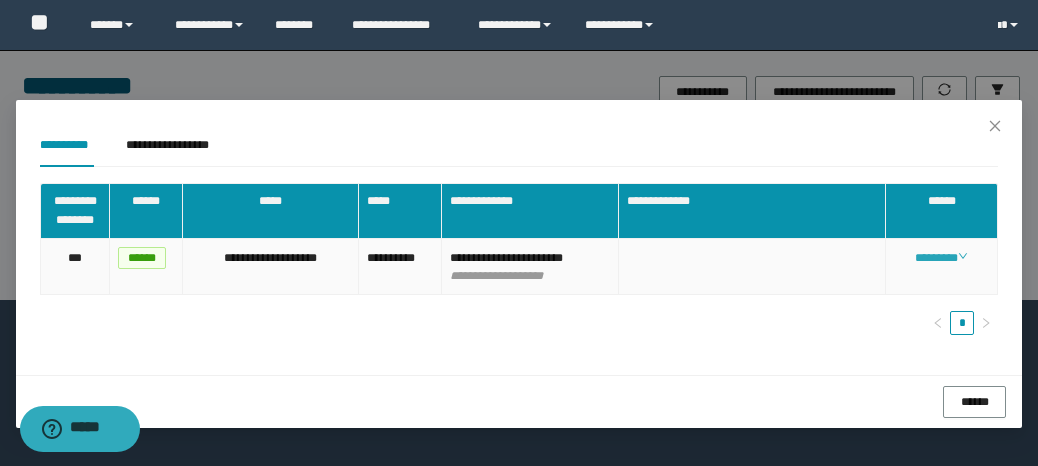 click on "********" at bounding box center [941, 258] 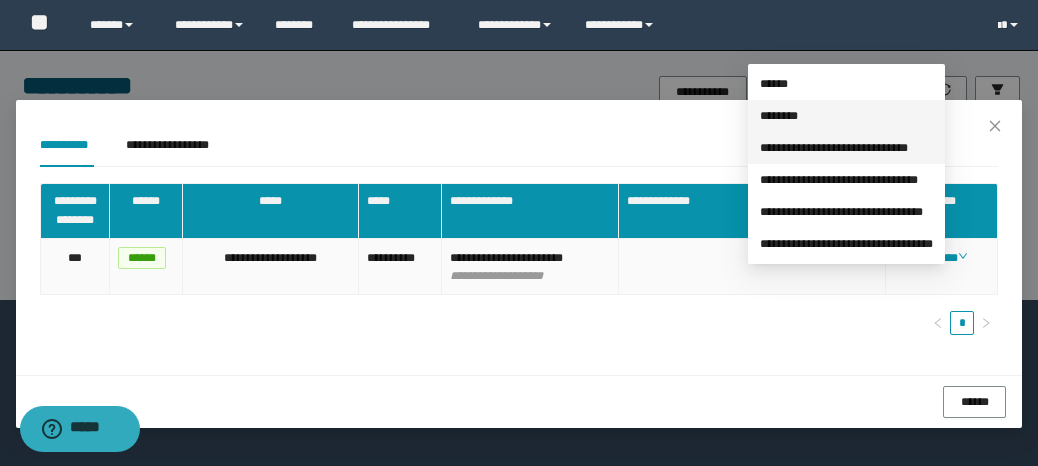 click on "********" at bounding box center [779, 116] 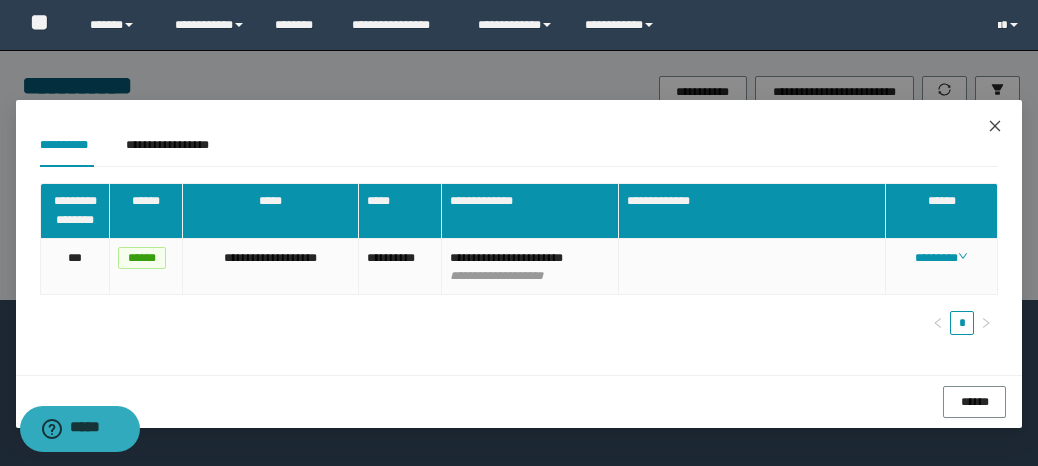 click 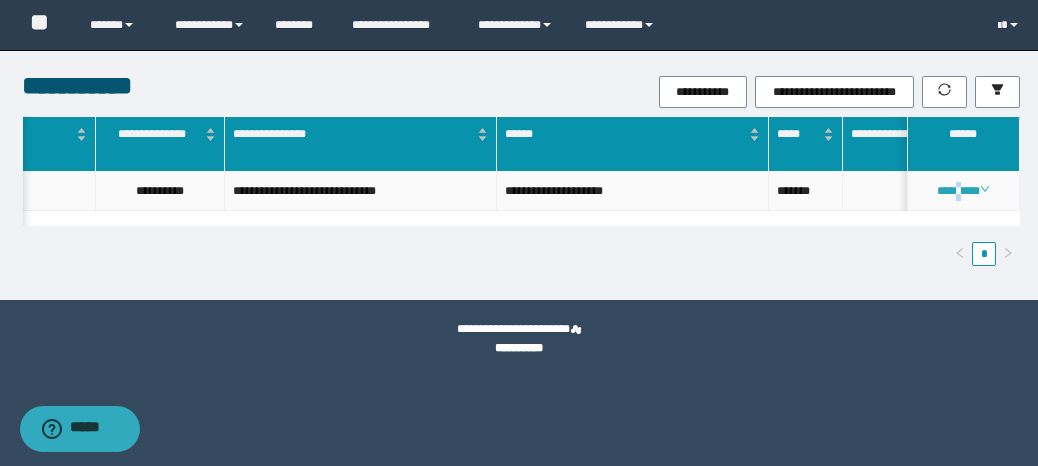 click on "********" at bounding box center (963, 191) 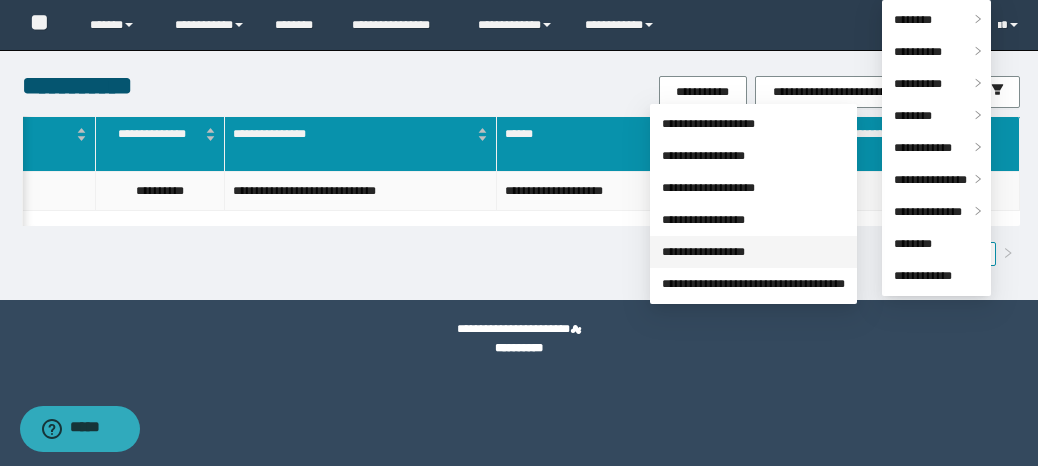 click on "**********" at bounding box center (703, 252) 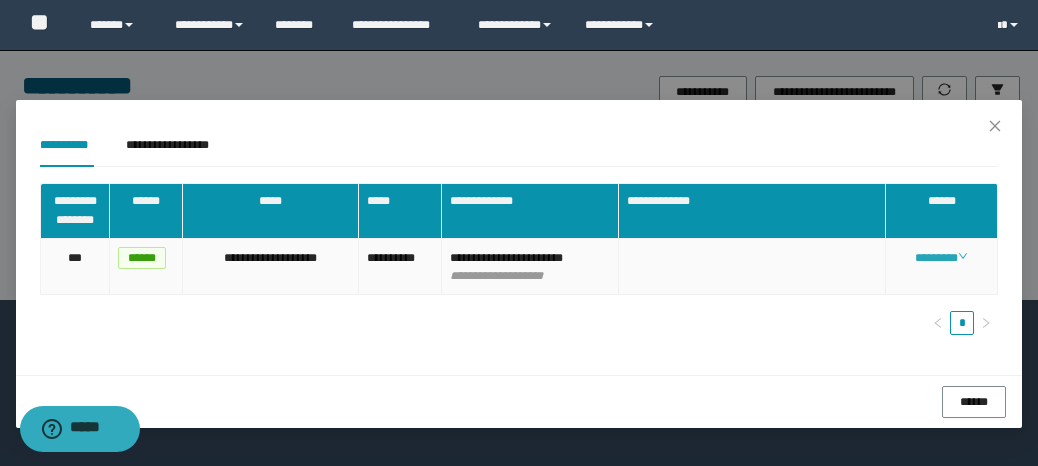 click on "********" at bounding box center [941, 258] 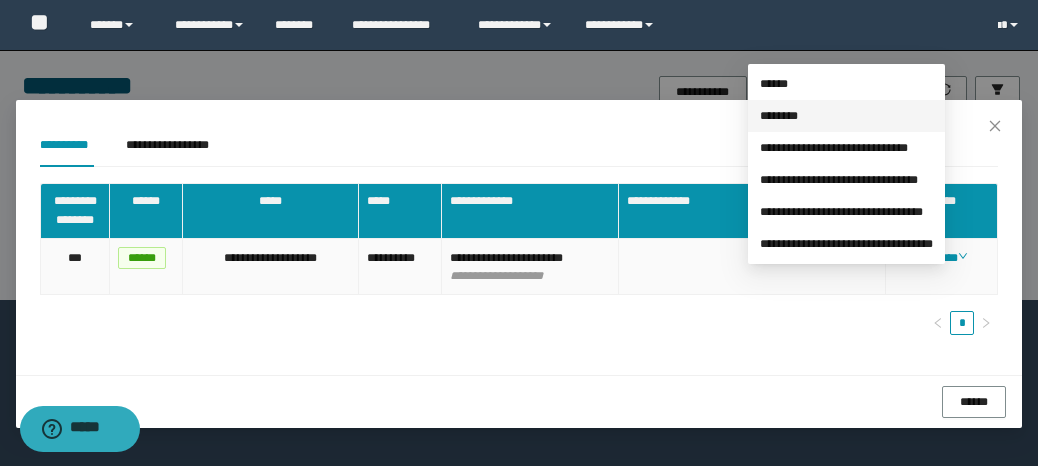 click on "********" at bounding box center [779, 116] 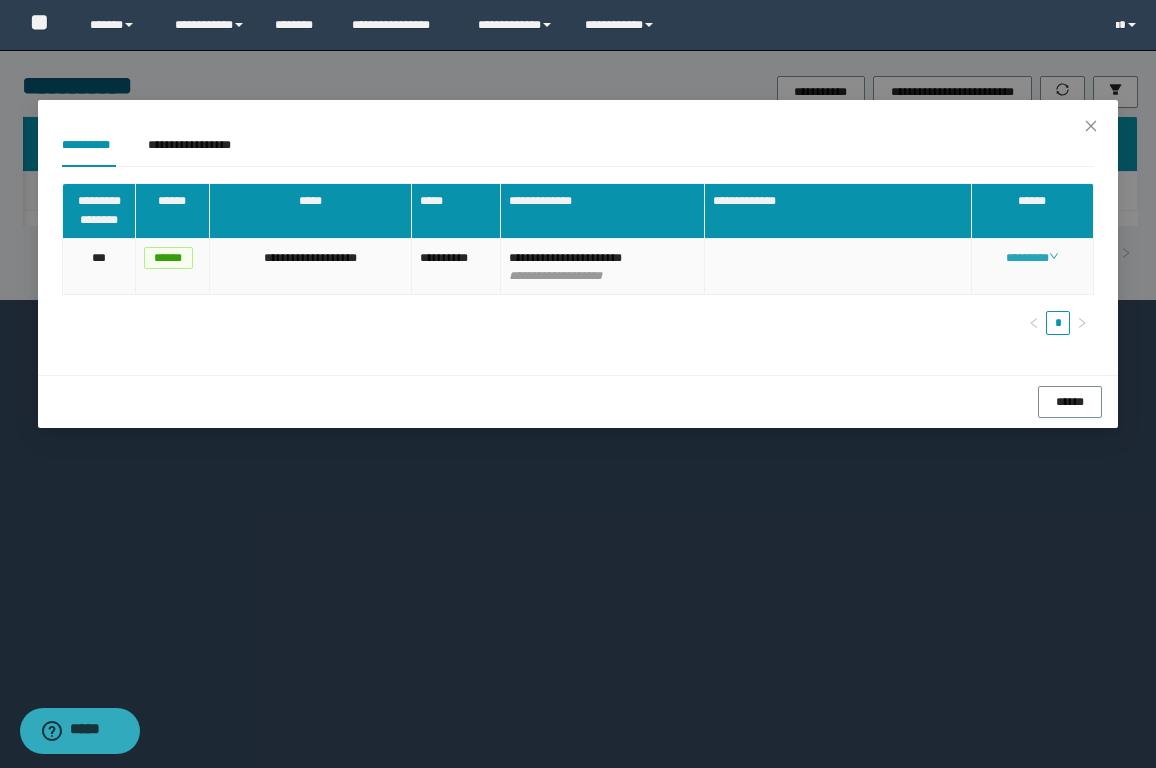 click on "********" at bounding box center [1032, 258] 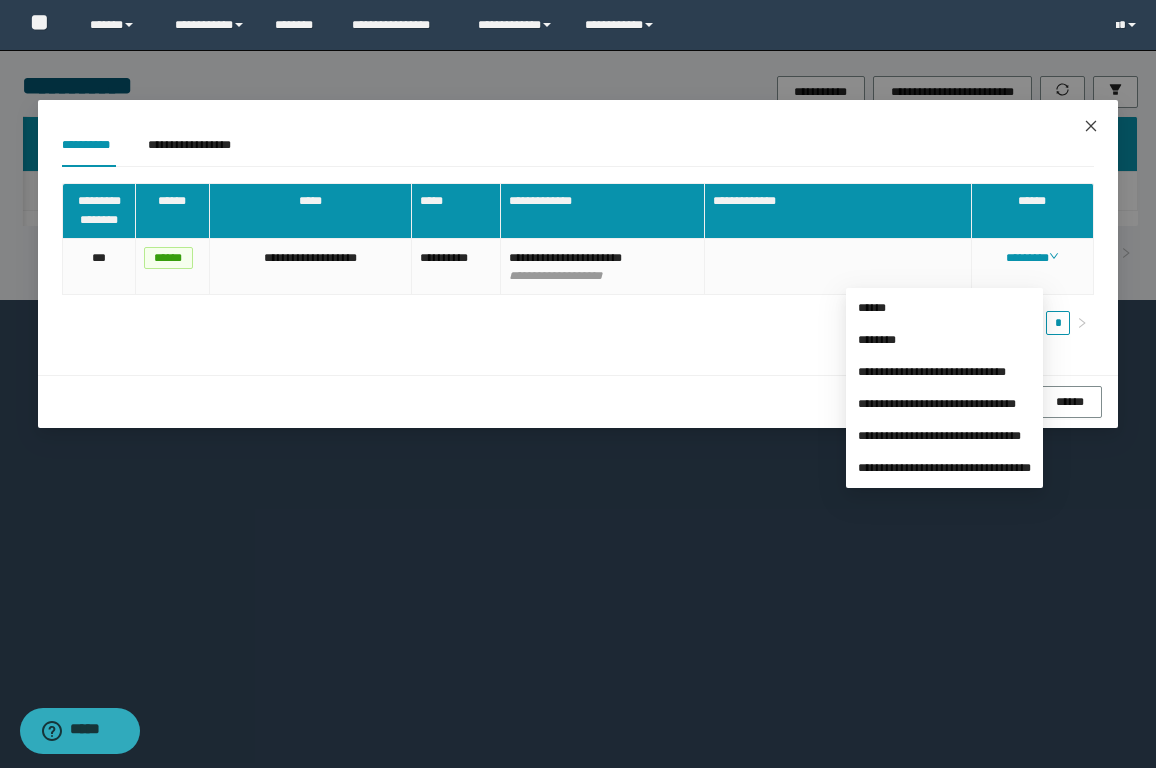 click 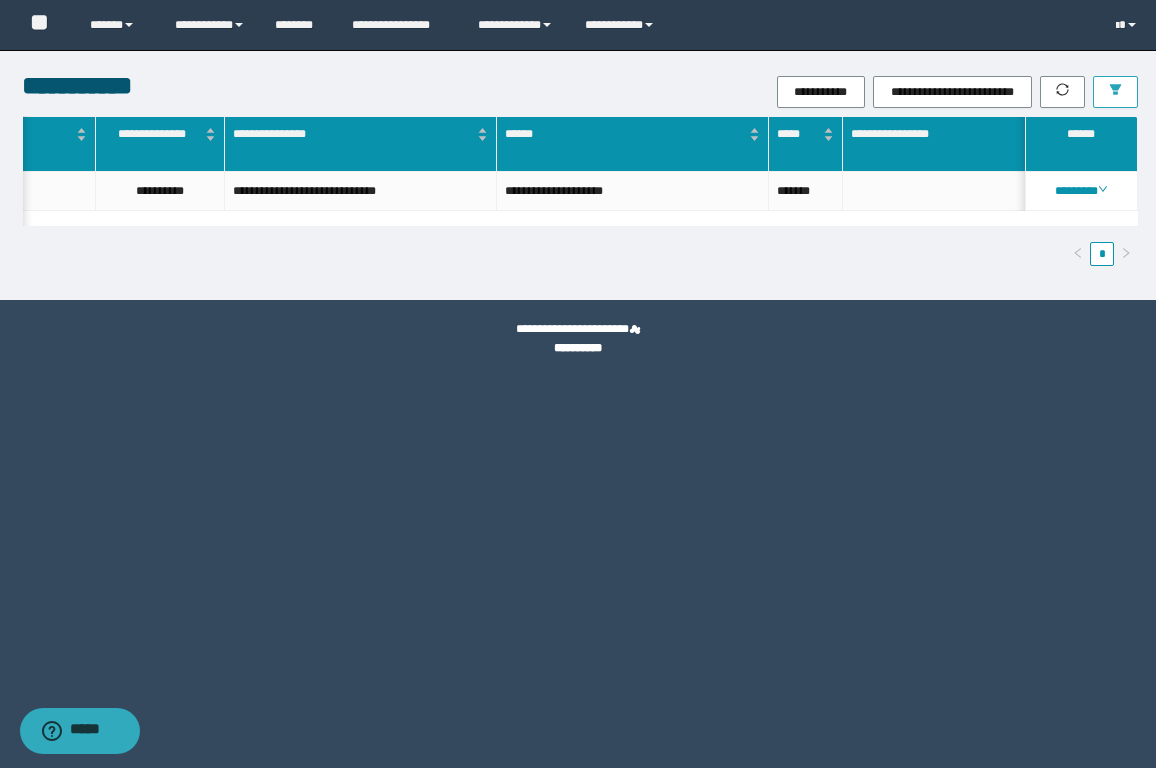 click 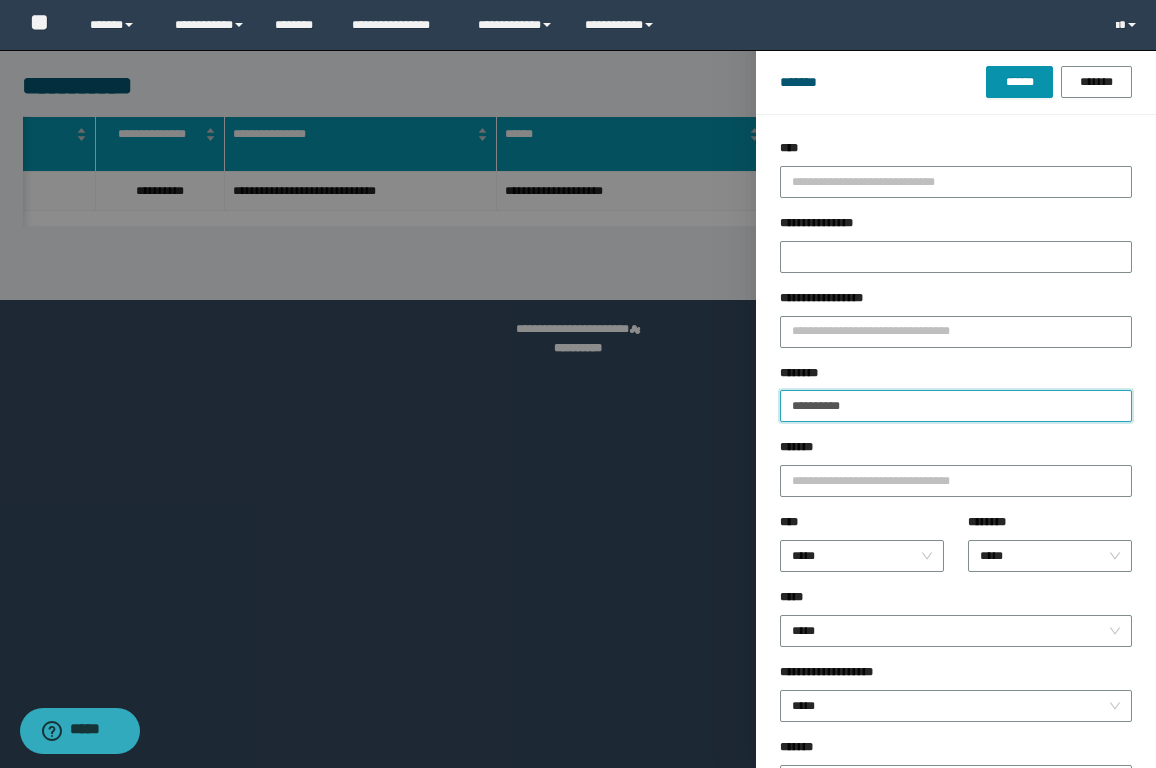 drag, startPoint x: 892, startPoint y: 400, endPoint x: 545, endPoint y: 387, distance: 347.24344 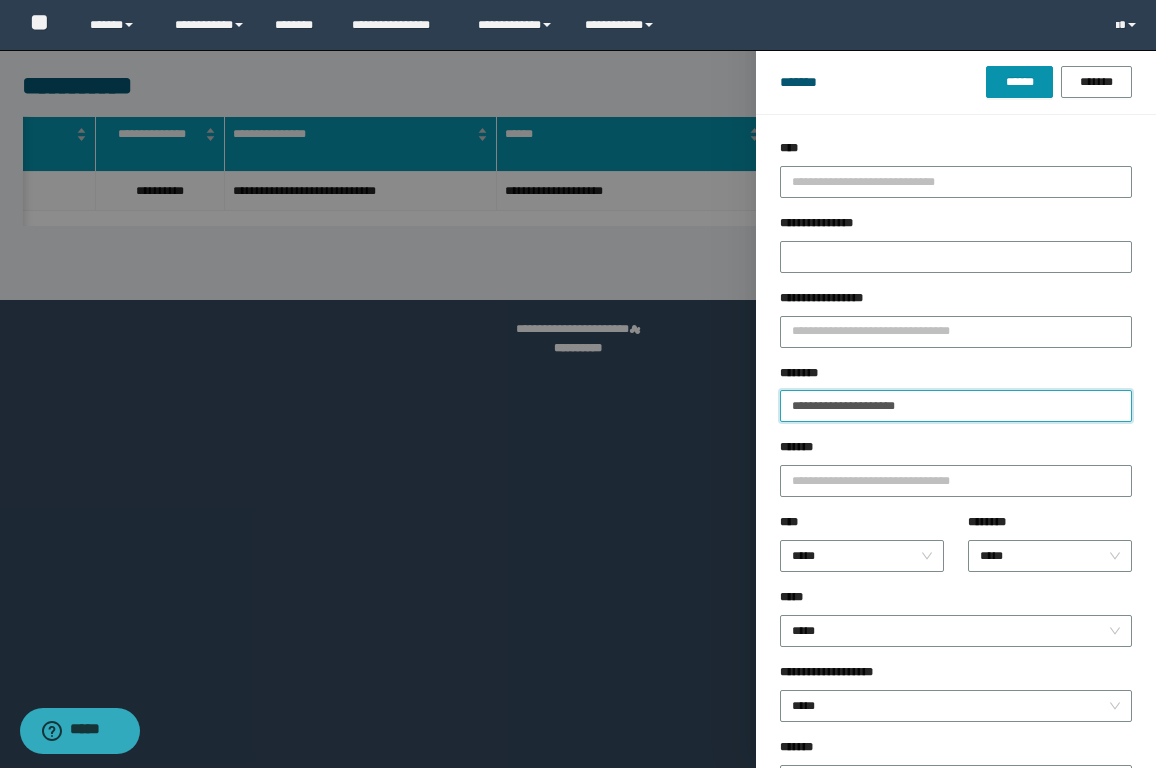 drag, startPoint x: 975, startPoint y: 395, endPoint x: 398, endPoint y: 392, distance: 577.0078 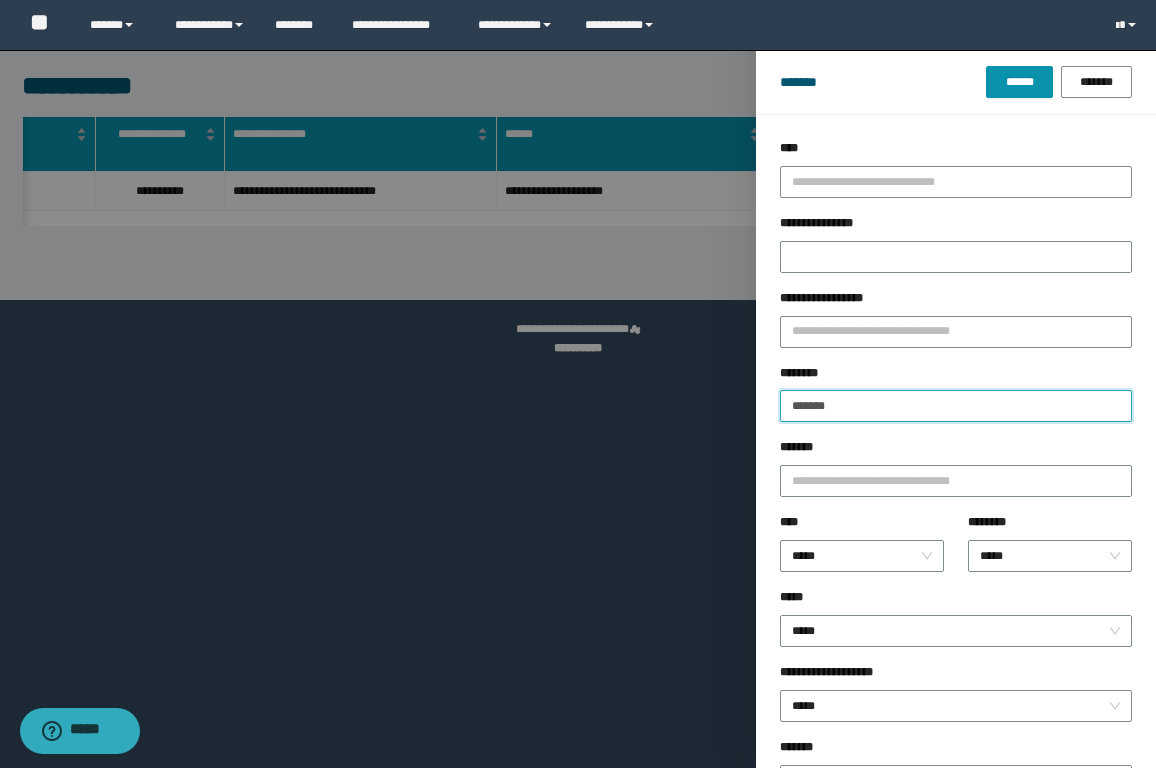 click on "******" at bounding box center [1019, 82] 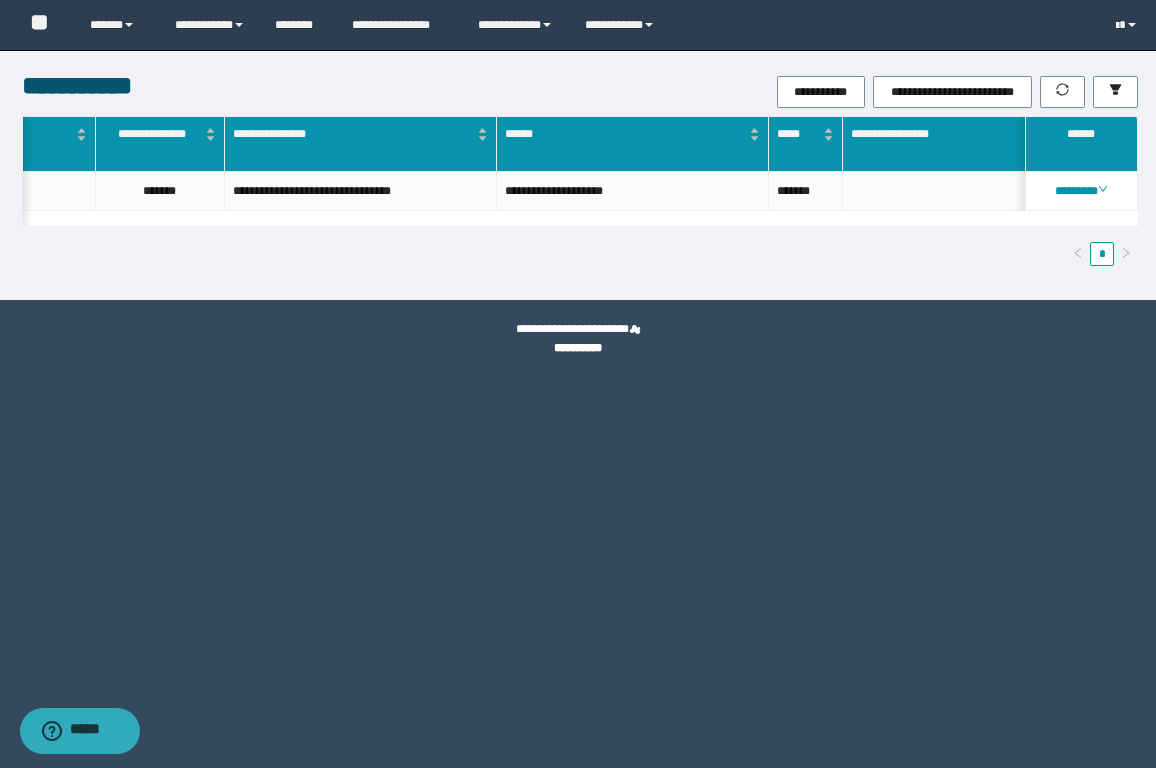 click on "********" at bounding box center [1081, 191] 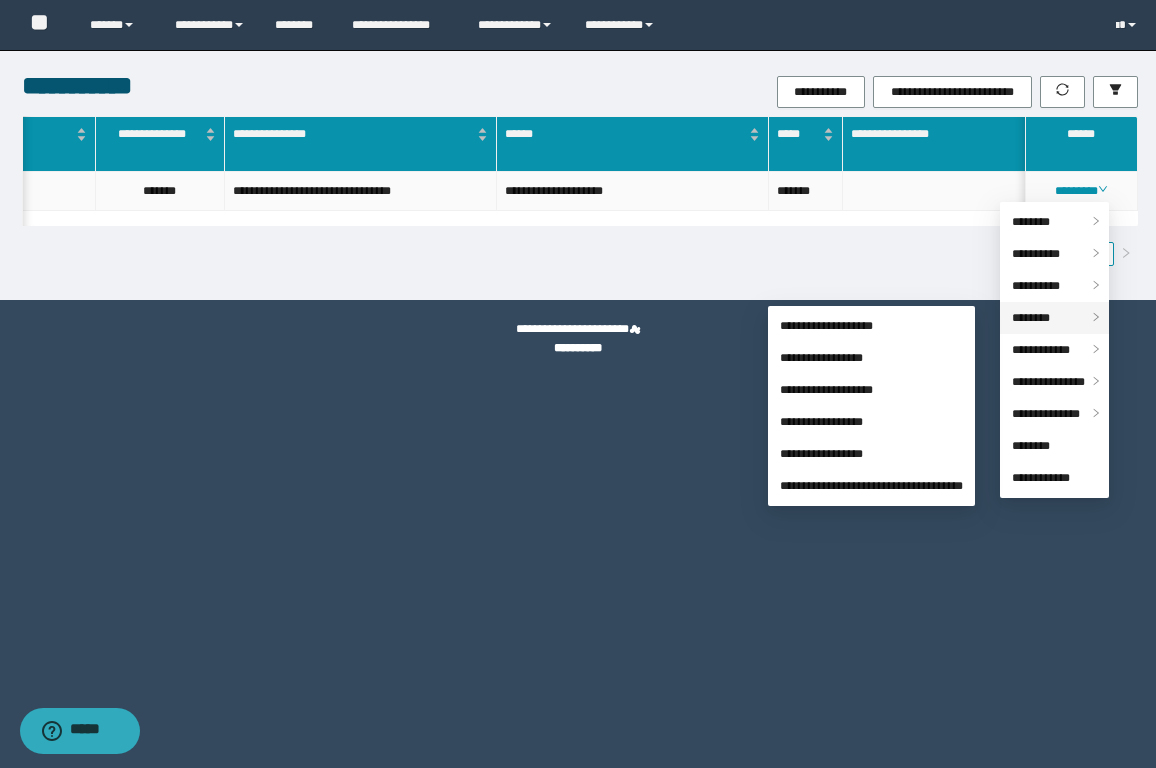 click on "********" at bounding box center [1054, 318] 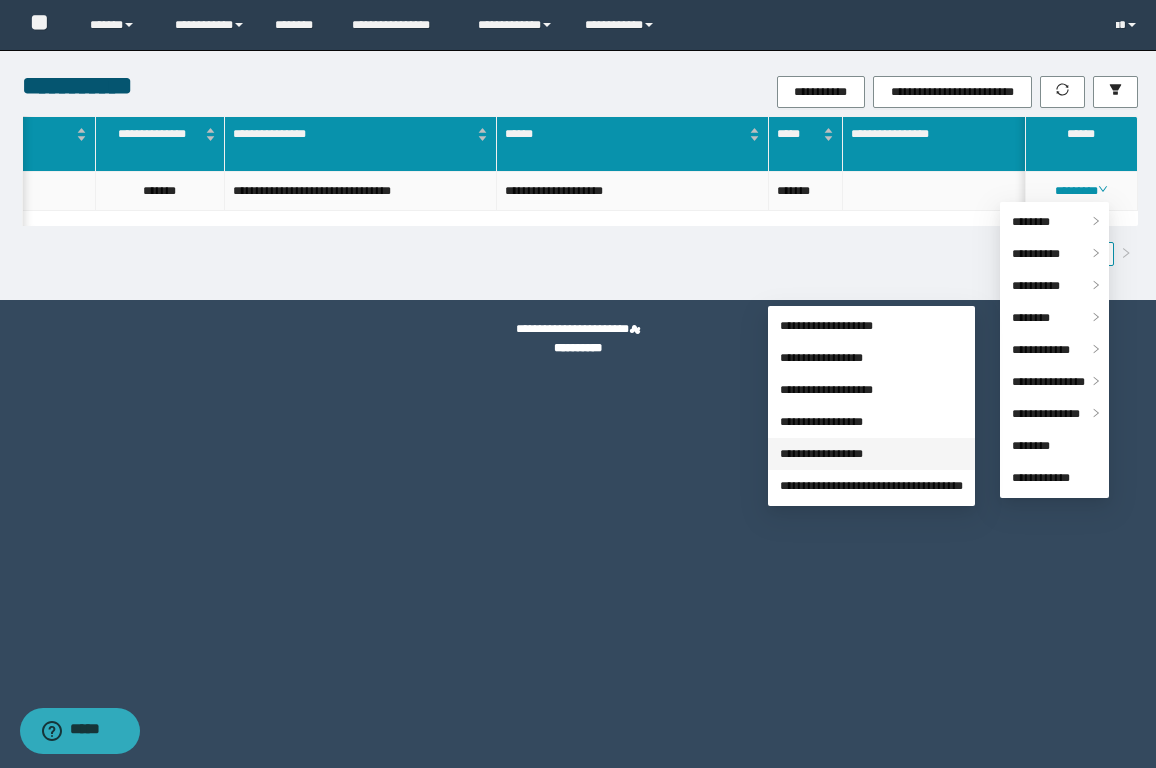 click on "**********" at bounding box center (821, 454) 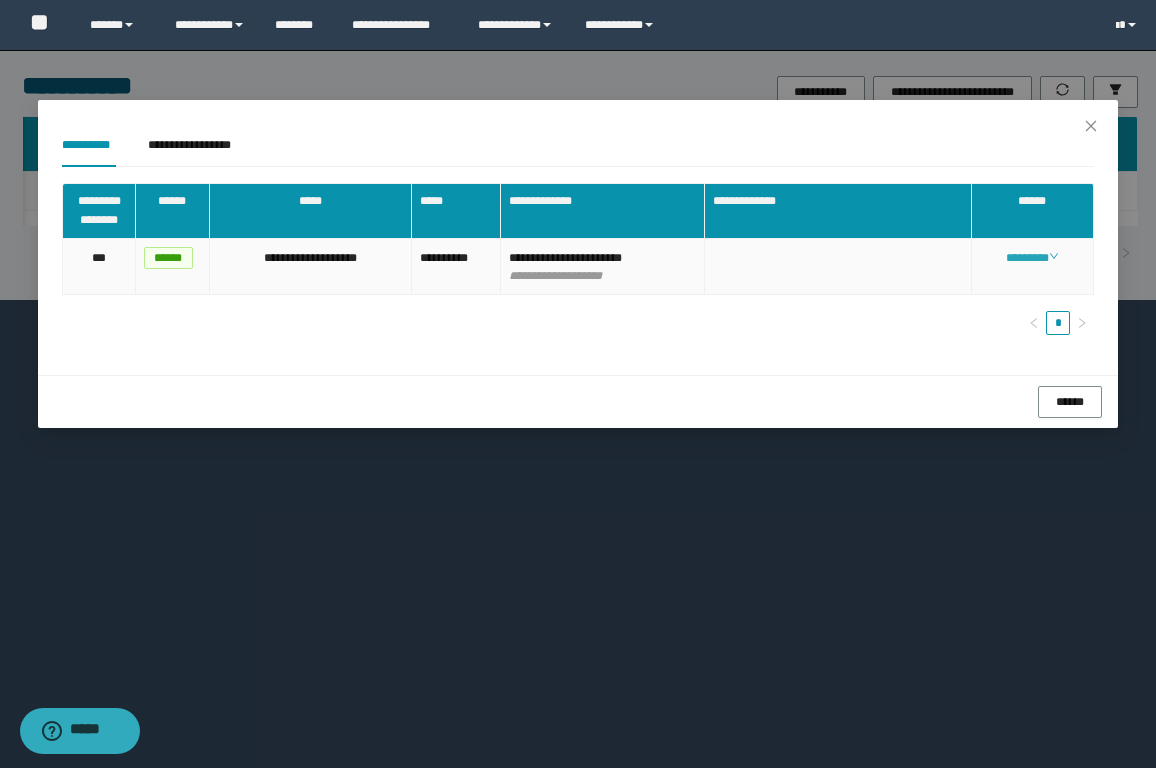 click on "********" at bounding box center [1032, 258] 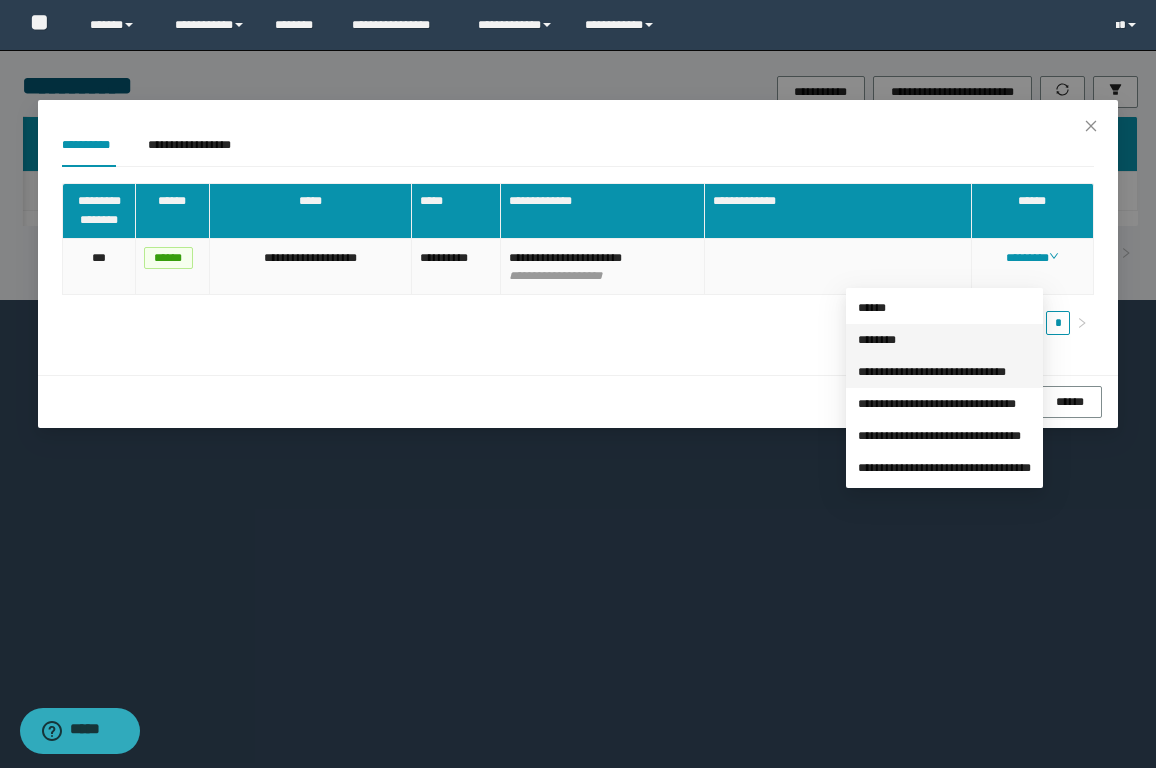 click on "**********" at bounding box center [932, 372] 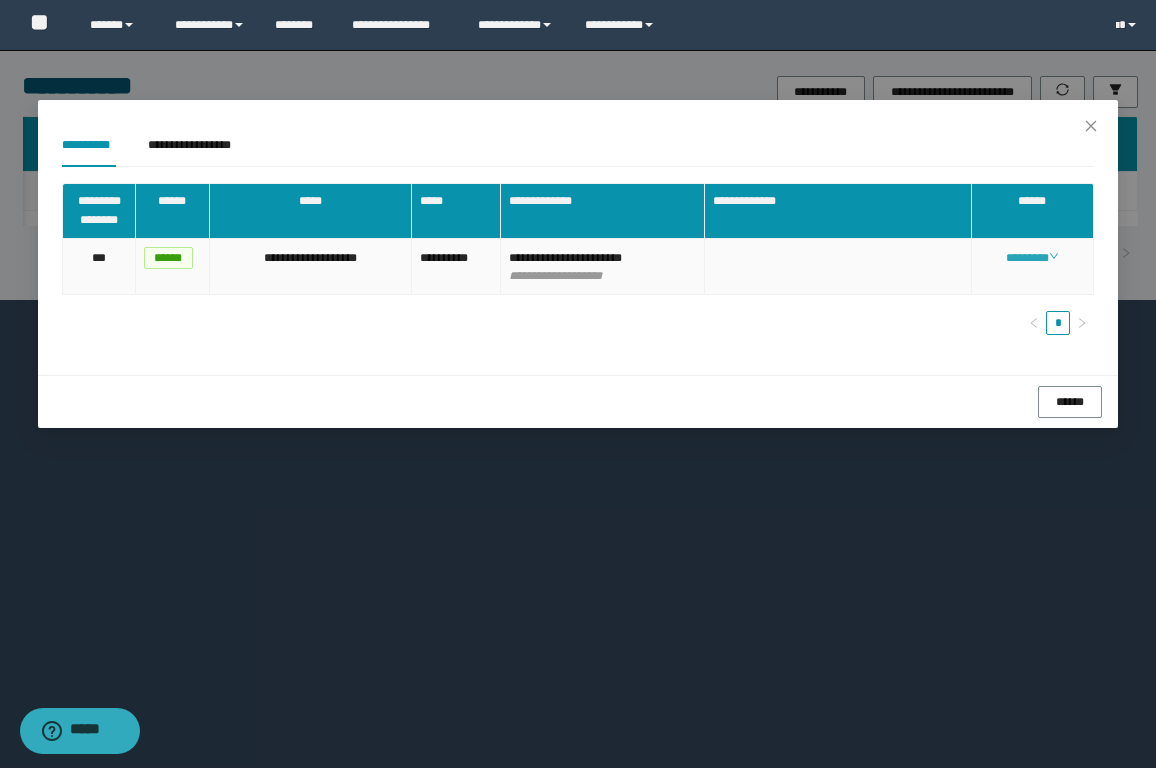 click on "********" at bounding box center [1032, 258] 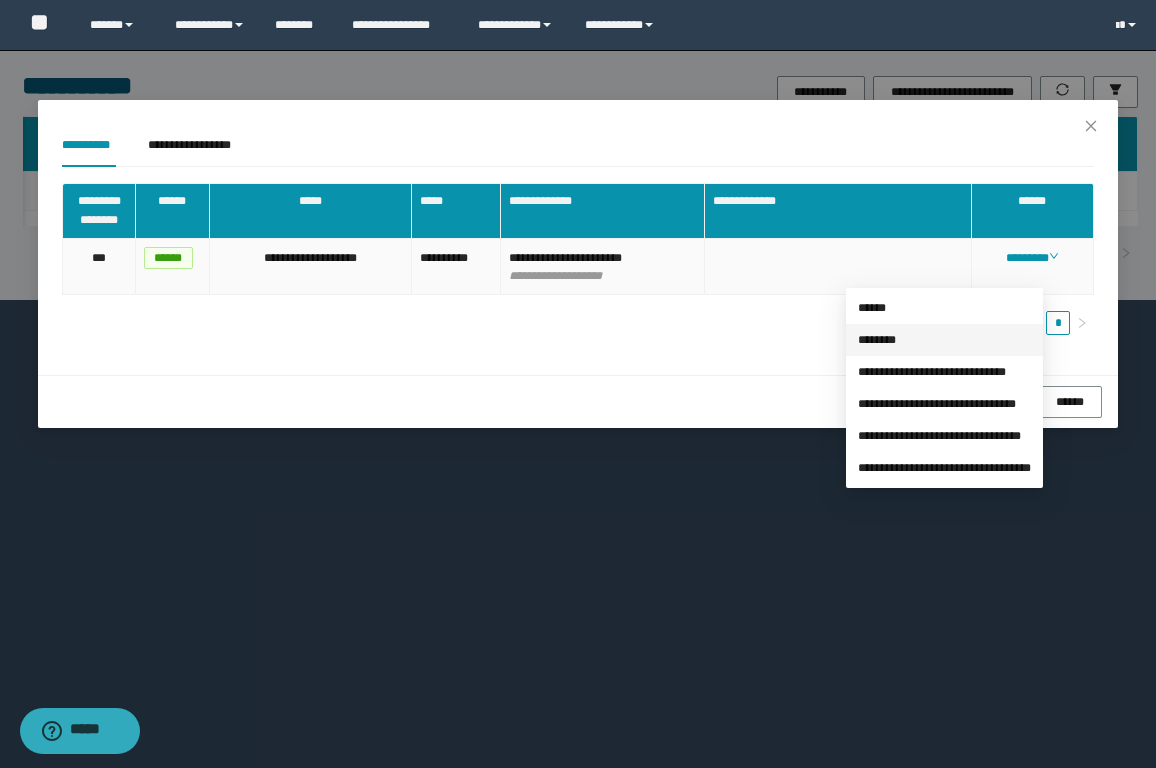 click on "********" at bounding box center [877, 340] 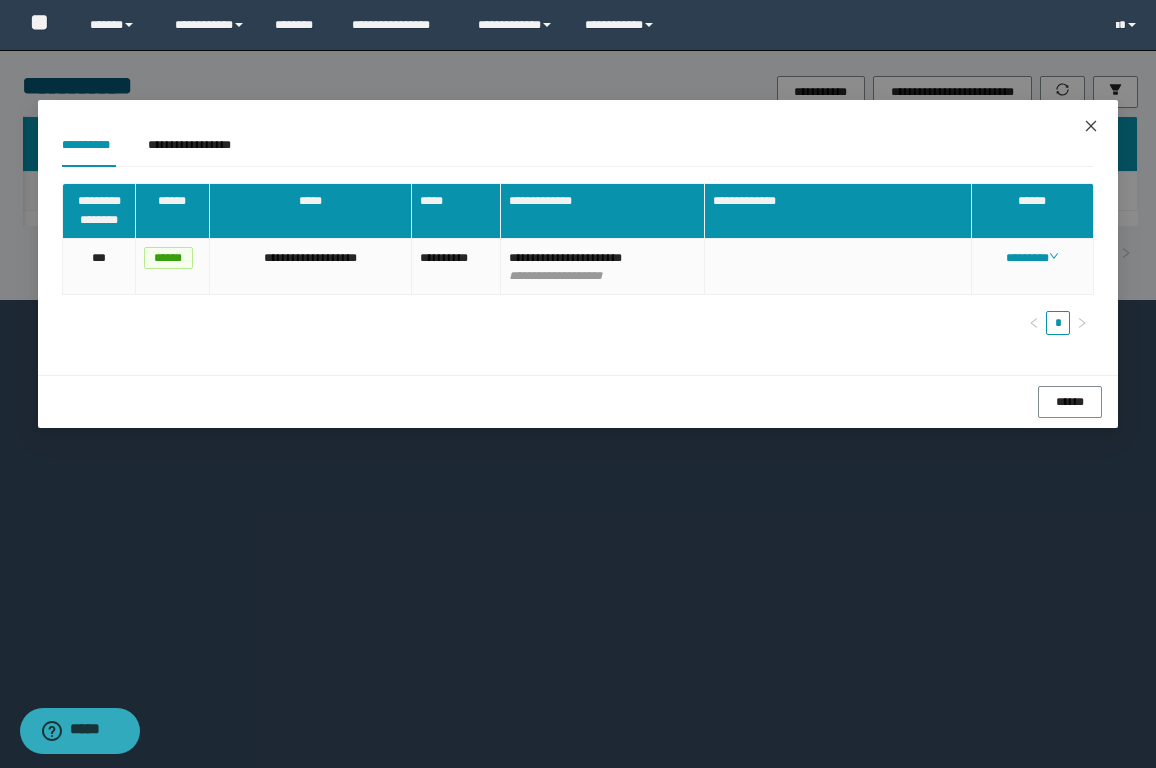 click at bounding box center (1091, 127) 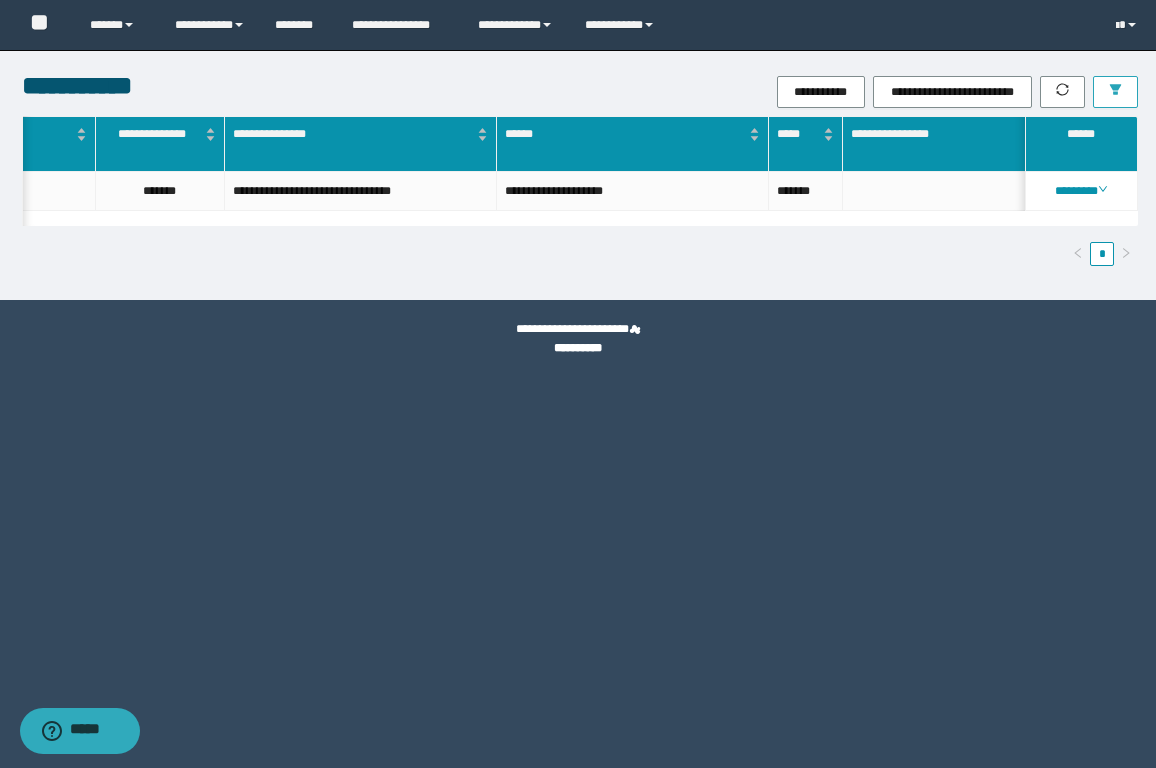 click 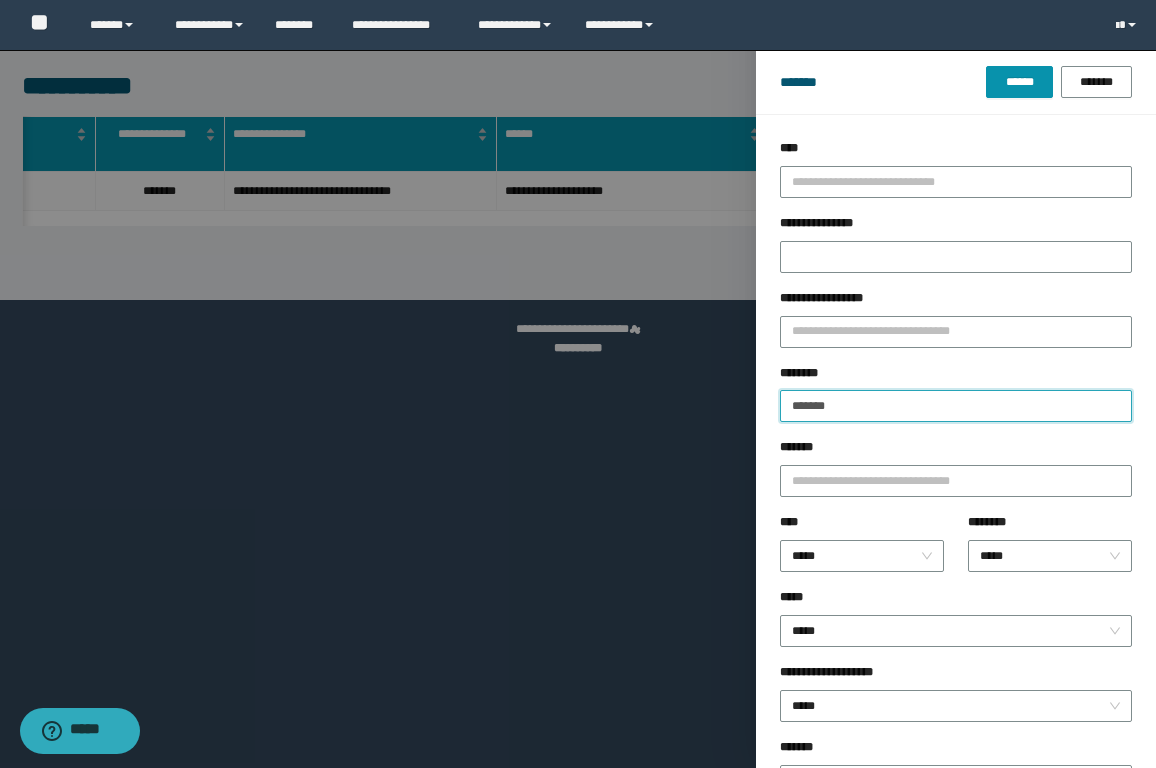 drag, startPoint x: 856, startPoint y: 405, endPoint x: 413, endPoint y: 392, distance: 443.1907 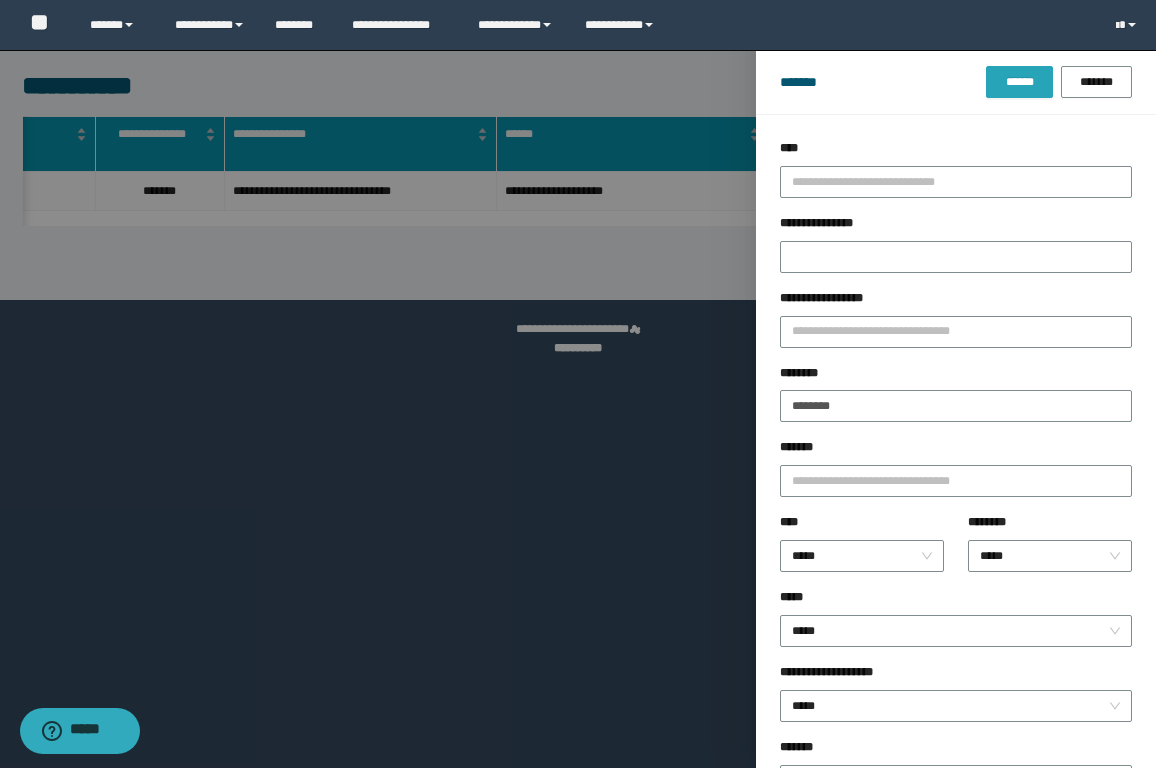 click on "******" at bounding box center (1019, 82) 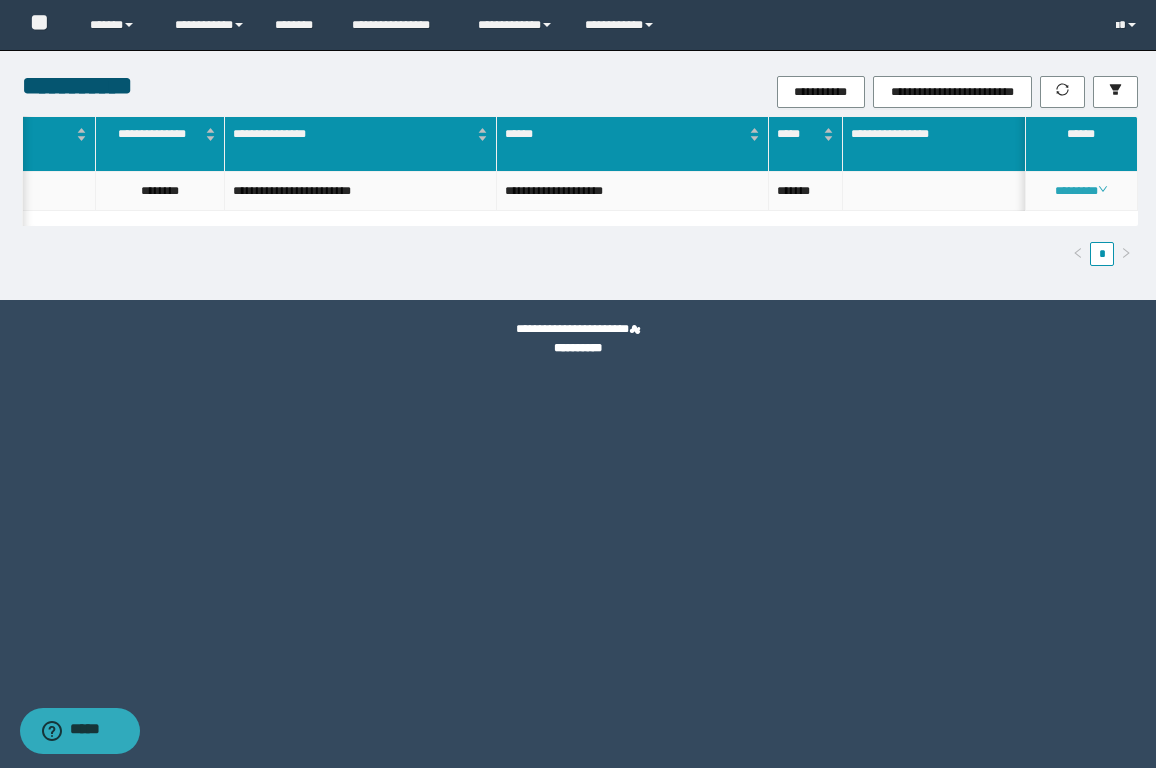 click on "********" at bounding box center [1081, 191] 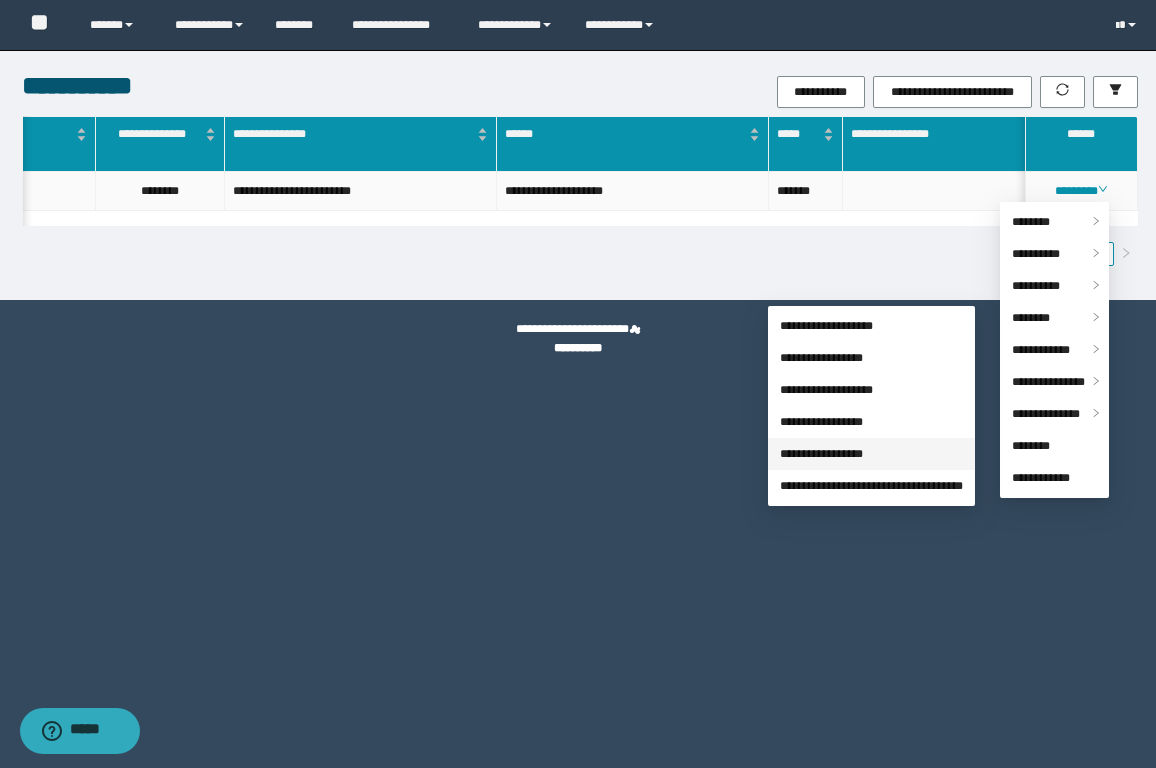 click on "**********" at bounding box center [821, 454] 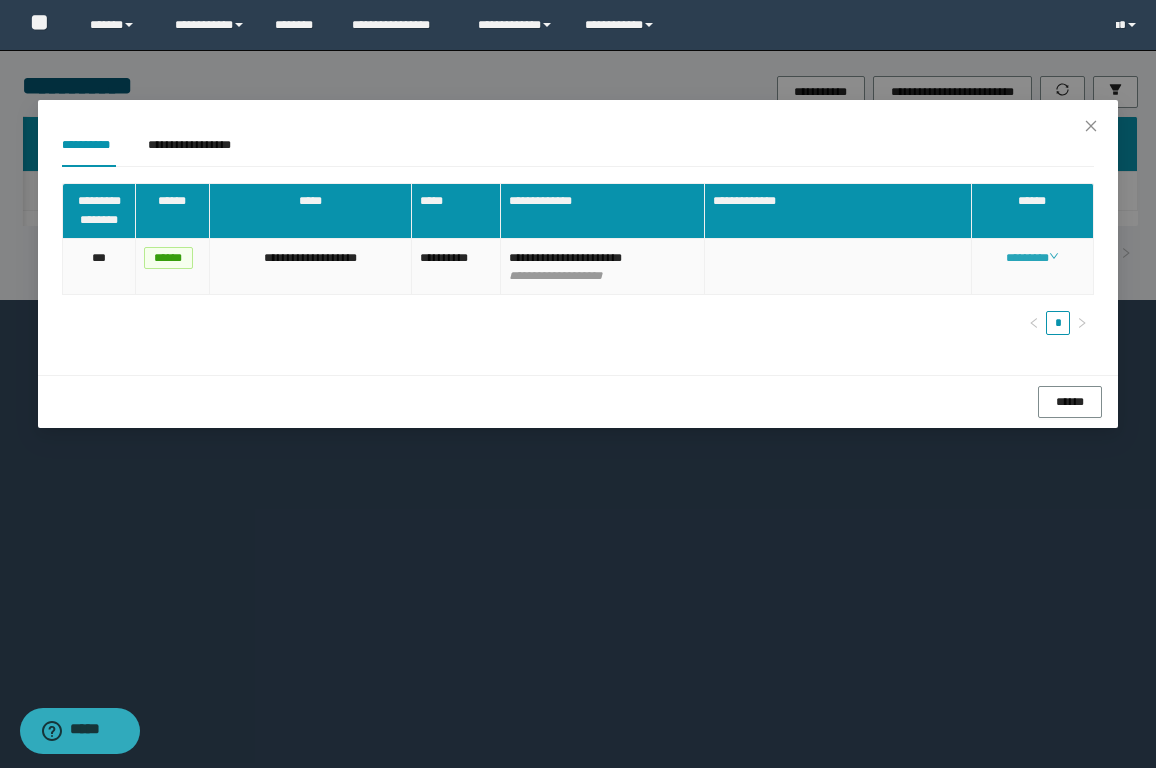 click on "********" at bounding box center [1032, 258] 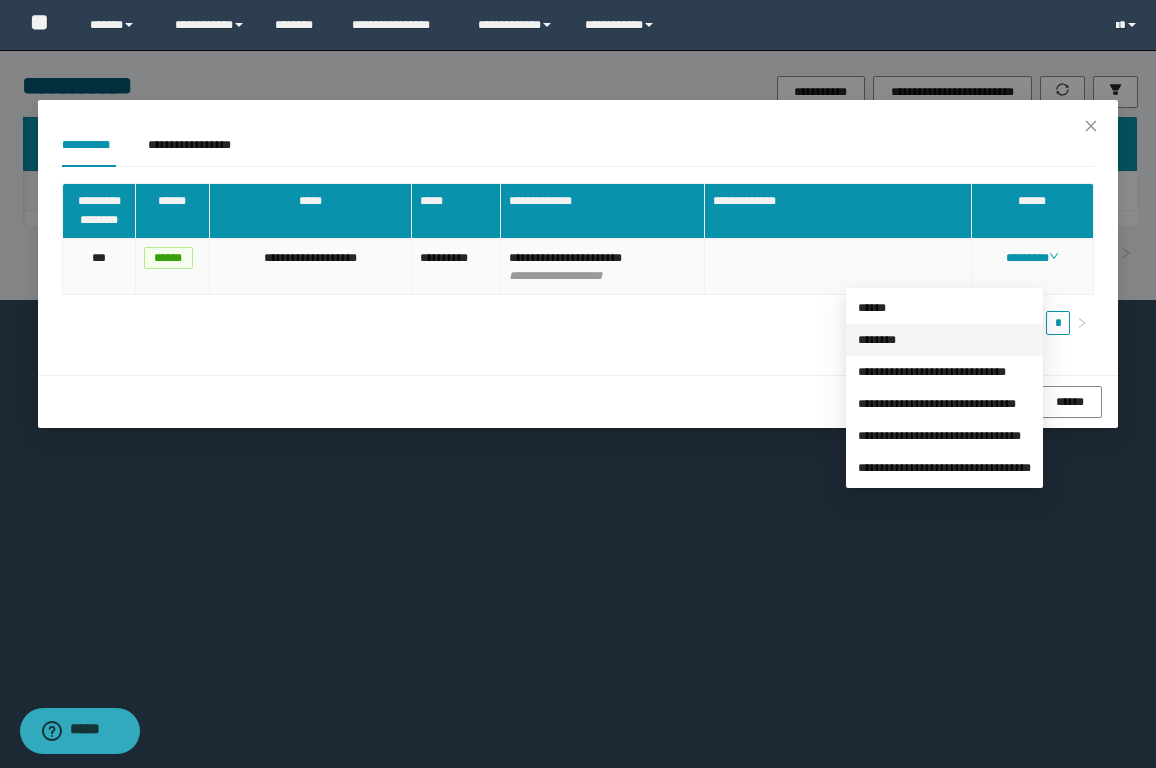 click on "********" at bounding box center (877, 340) 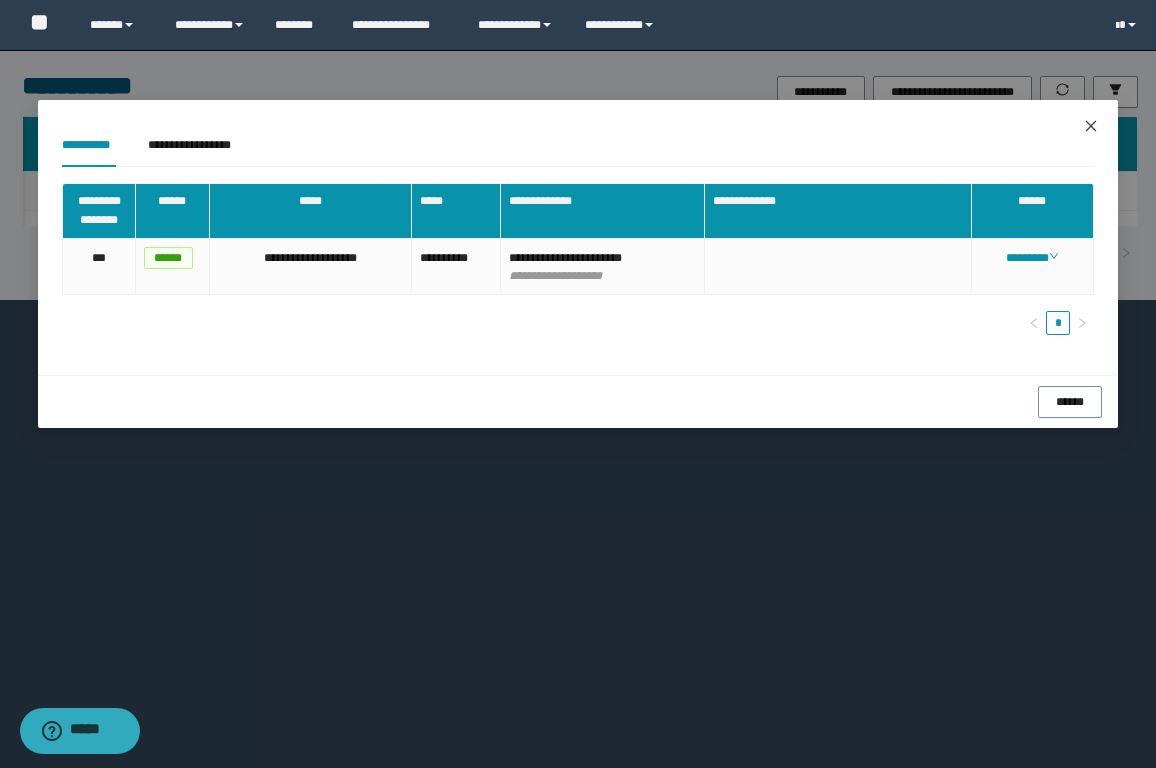 click at bounding box center (1091, 127) 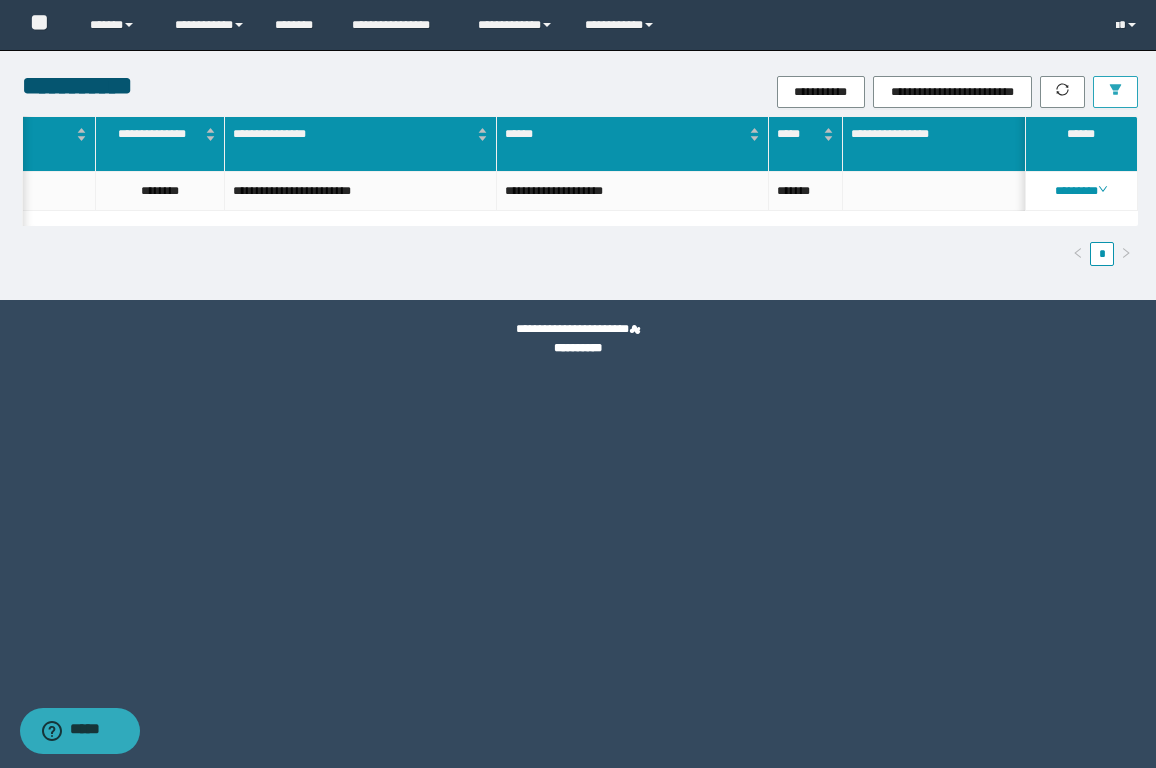 click at bounding box center [1115, 92] 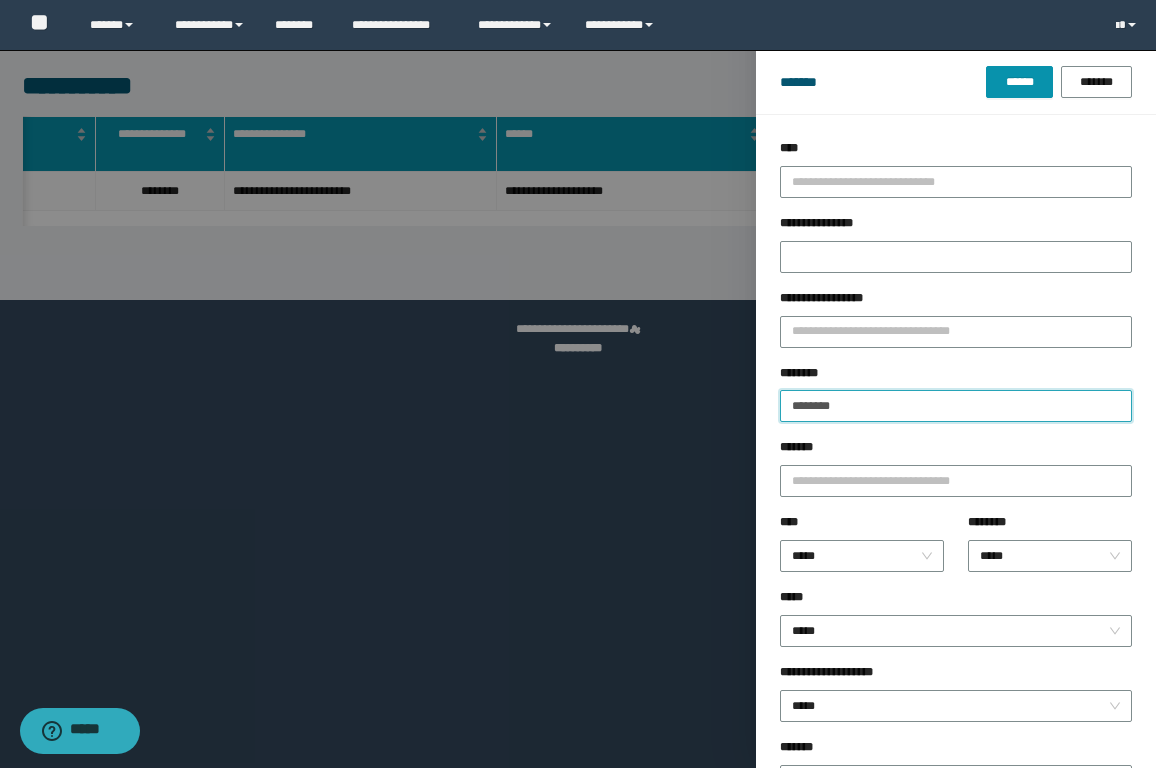 drag, startPoint x: 893, startPoint y: 408, endPoint x: 397, endPoint y: 360, distance: 498.31717 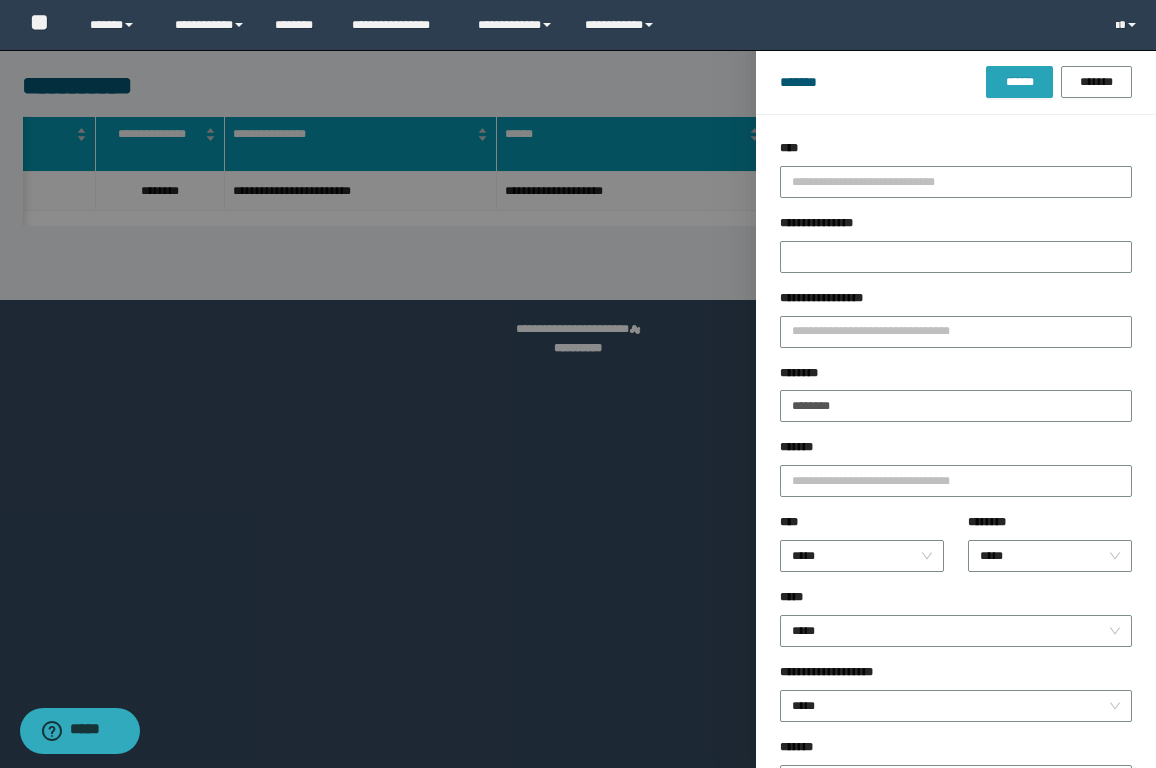 click on "******" at bounding box center [1019, 82] 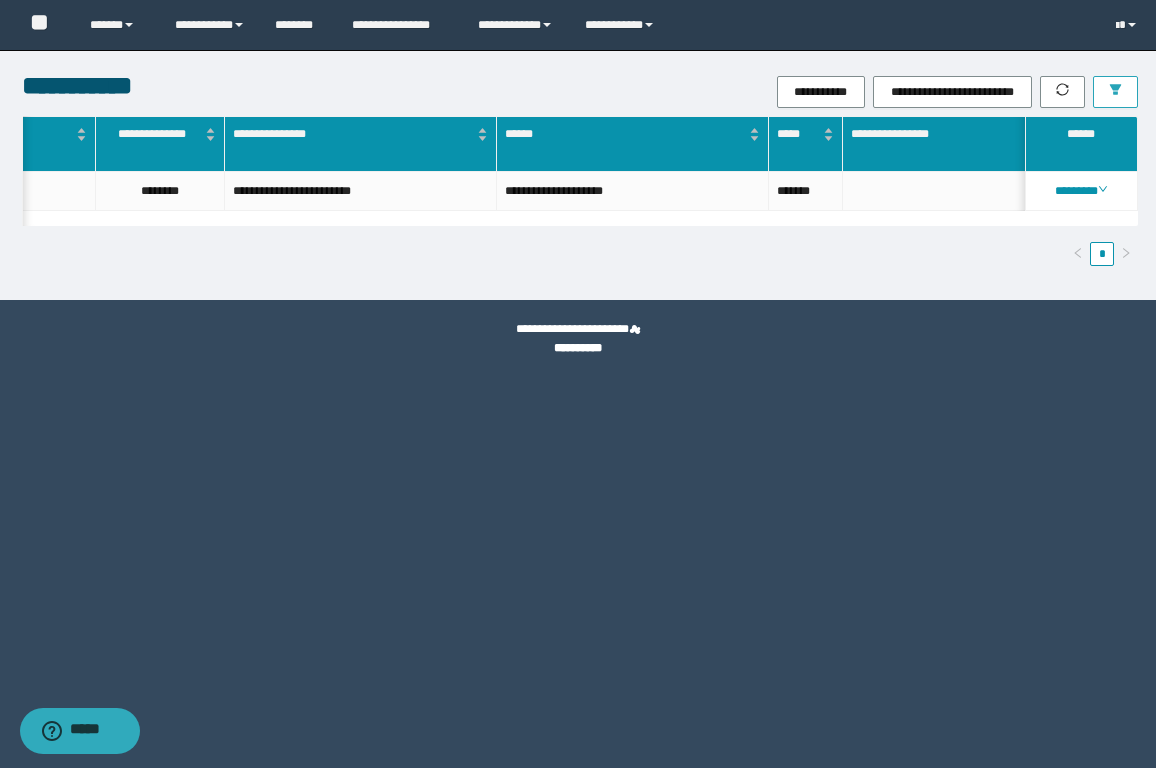 scroll, scrollTop: 0, scrollLeft: 935, axis: horizontal 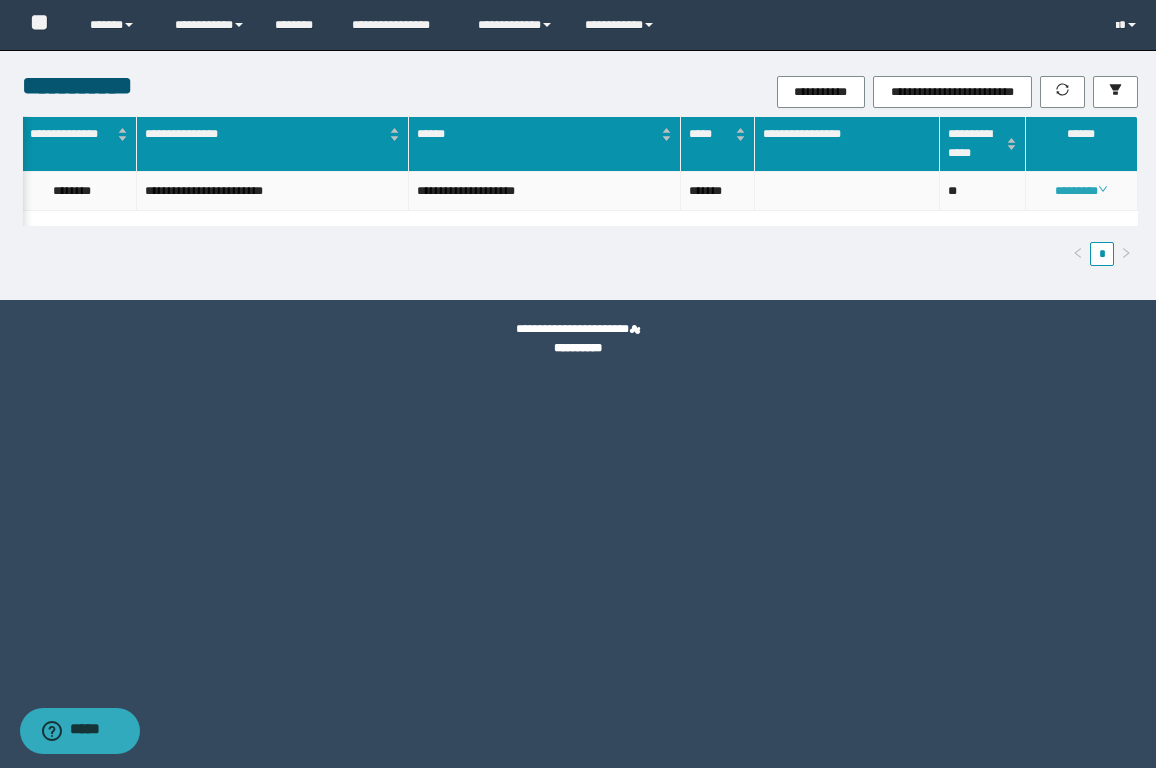click on "********" at bounding box center [1081, 191] 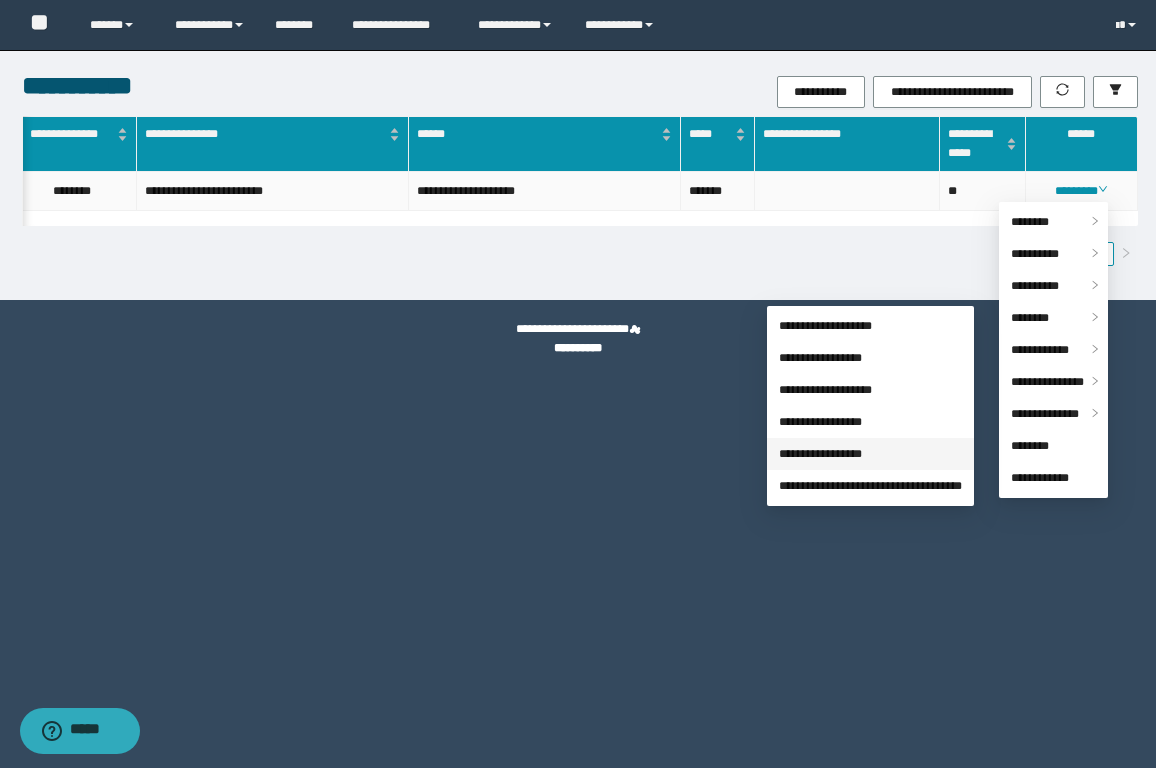 click on "**********" at bounding box center [820, 454] 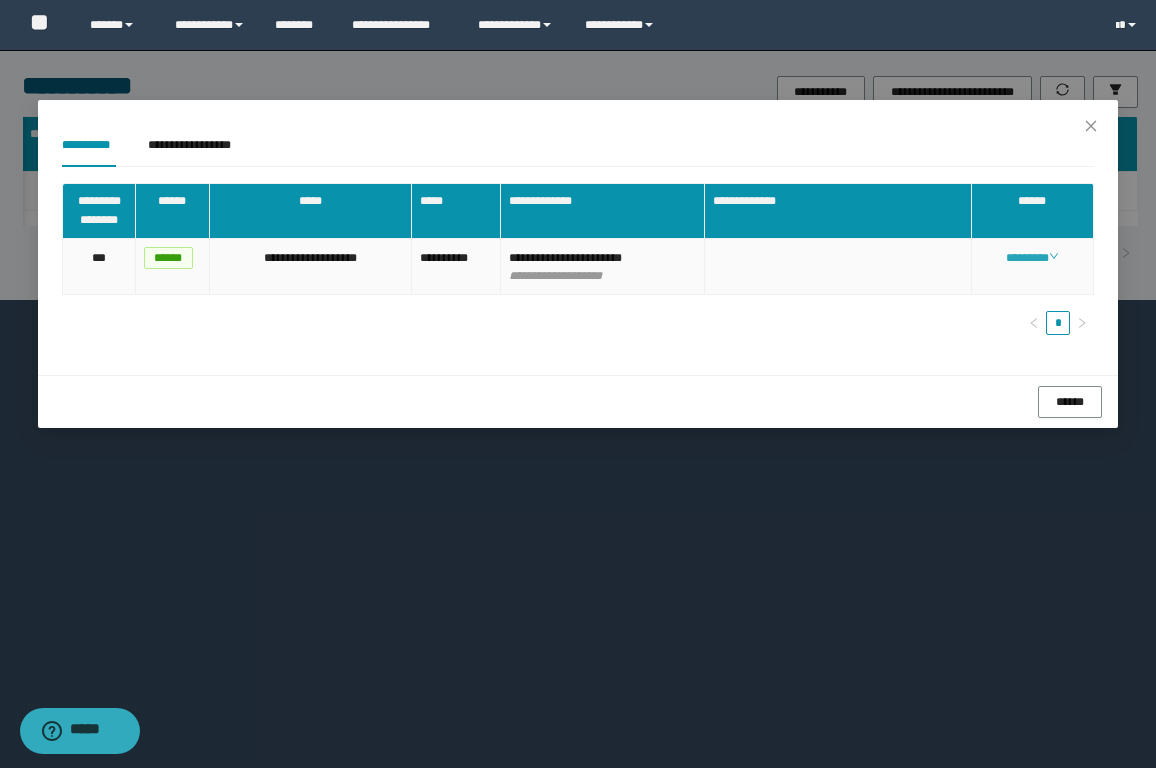 click on "********" at bounding box center [1032, 258] 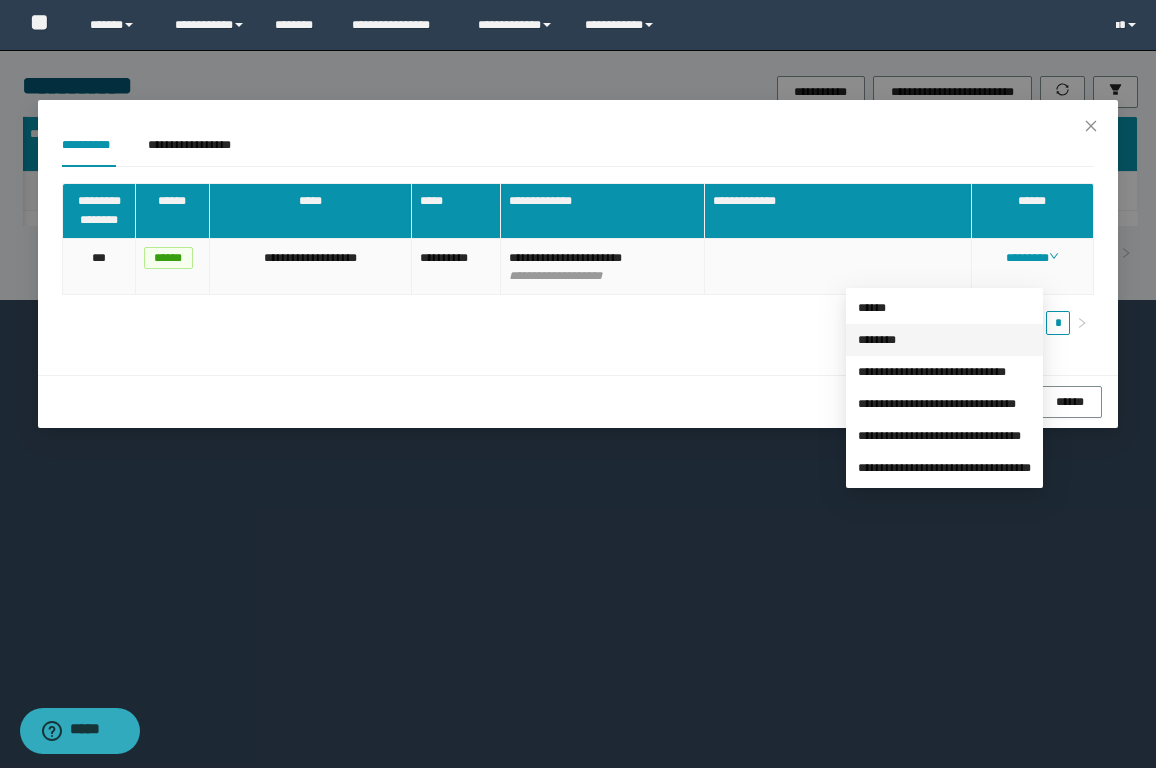 click on "********" at bounding box center [877, 340] 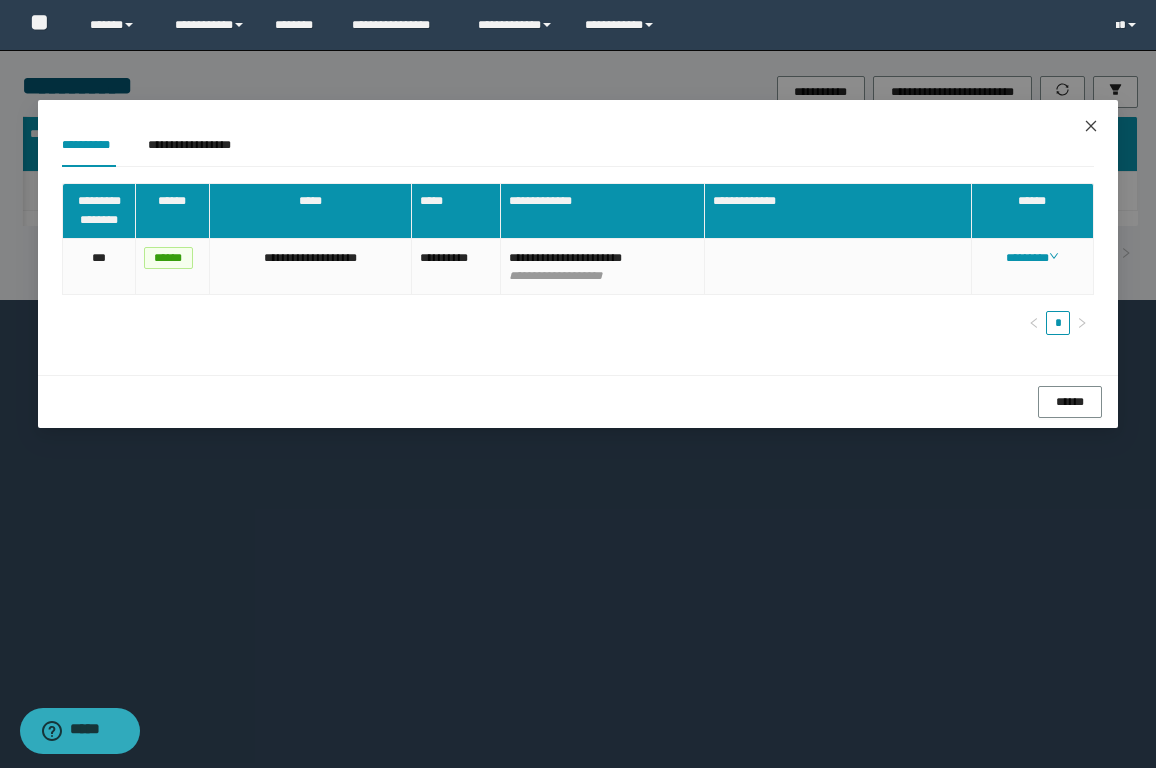 click 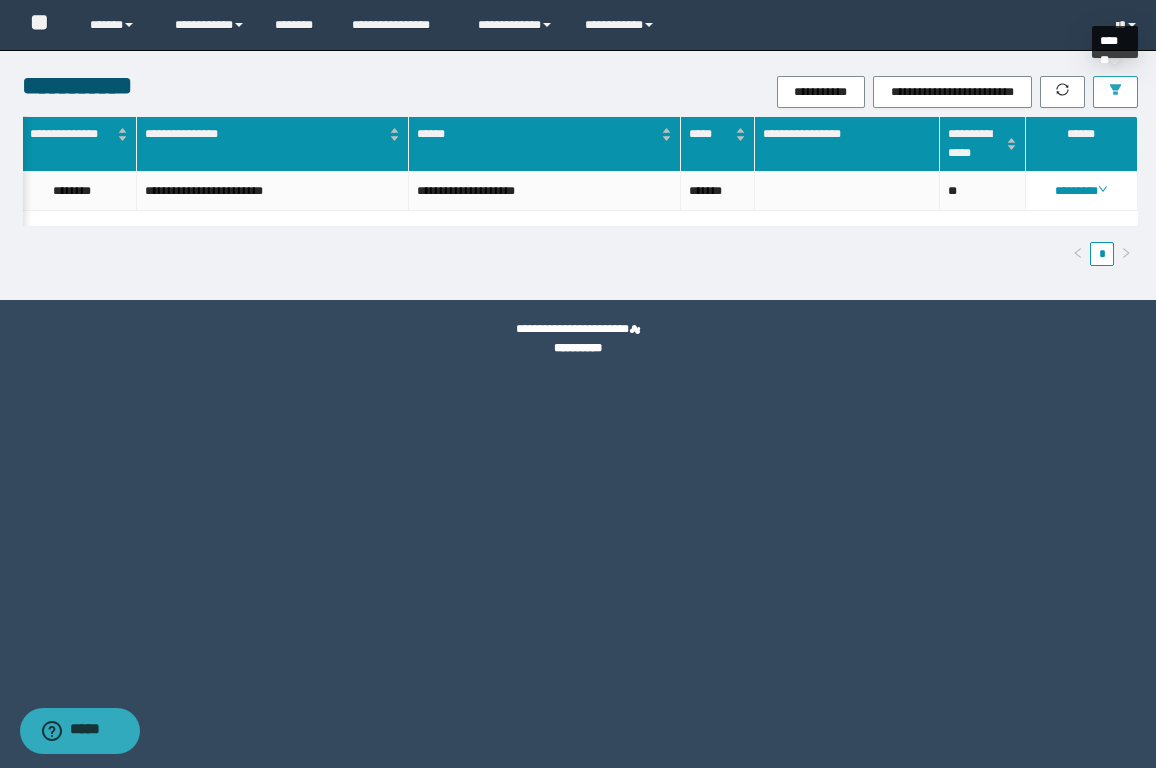 click 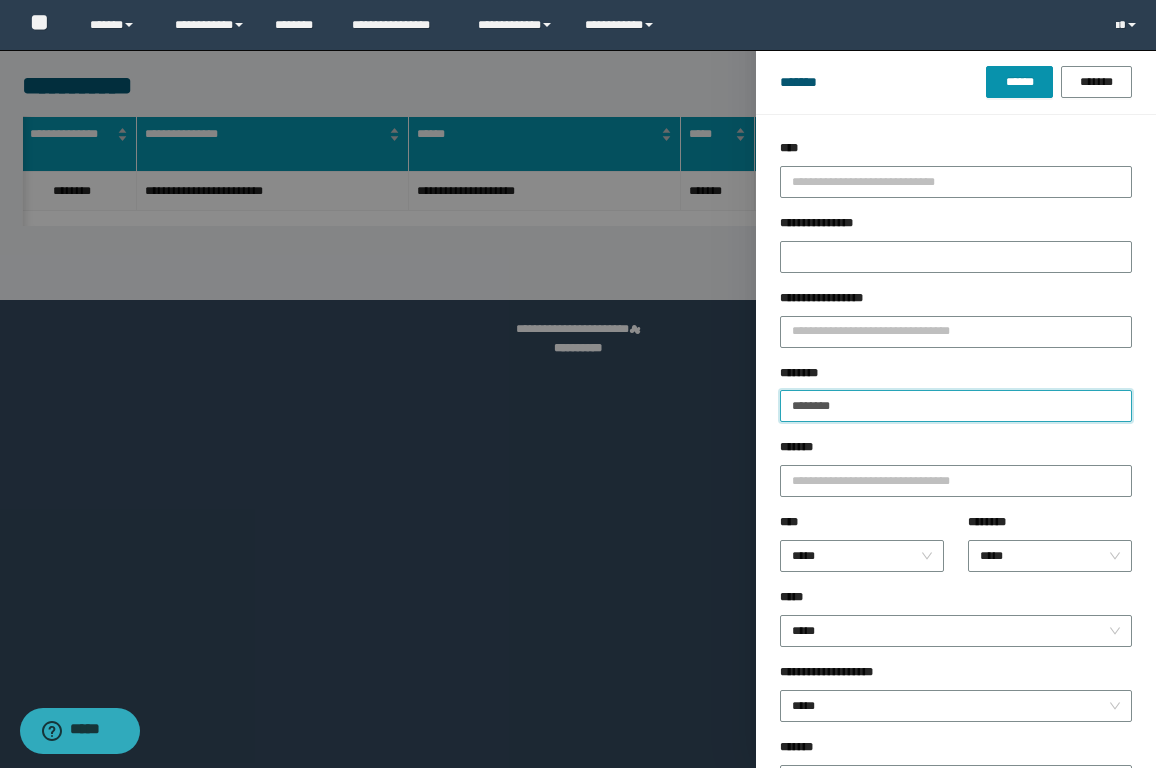 drag, startPoint x: 648, startPoint y: 425, endPoint x: 618, endPoint y: 425, distance: 30 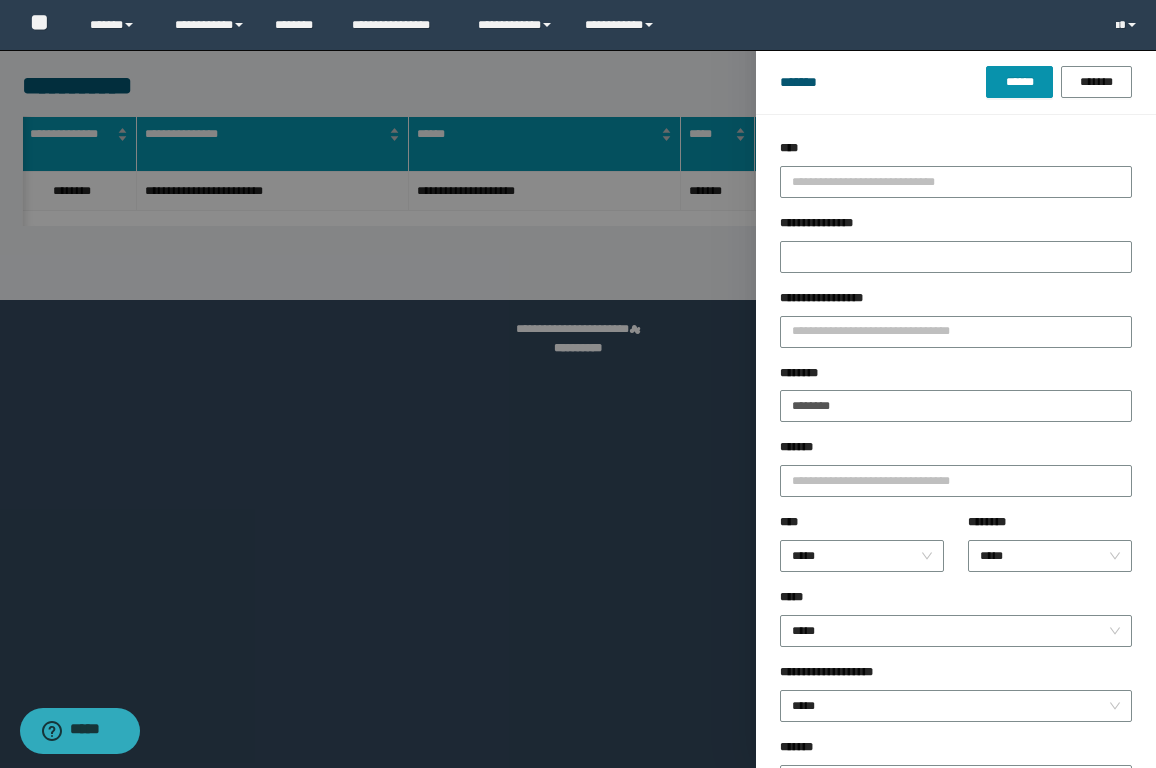 click on "******* ****** *******" at bounding box center (956, 82) 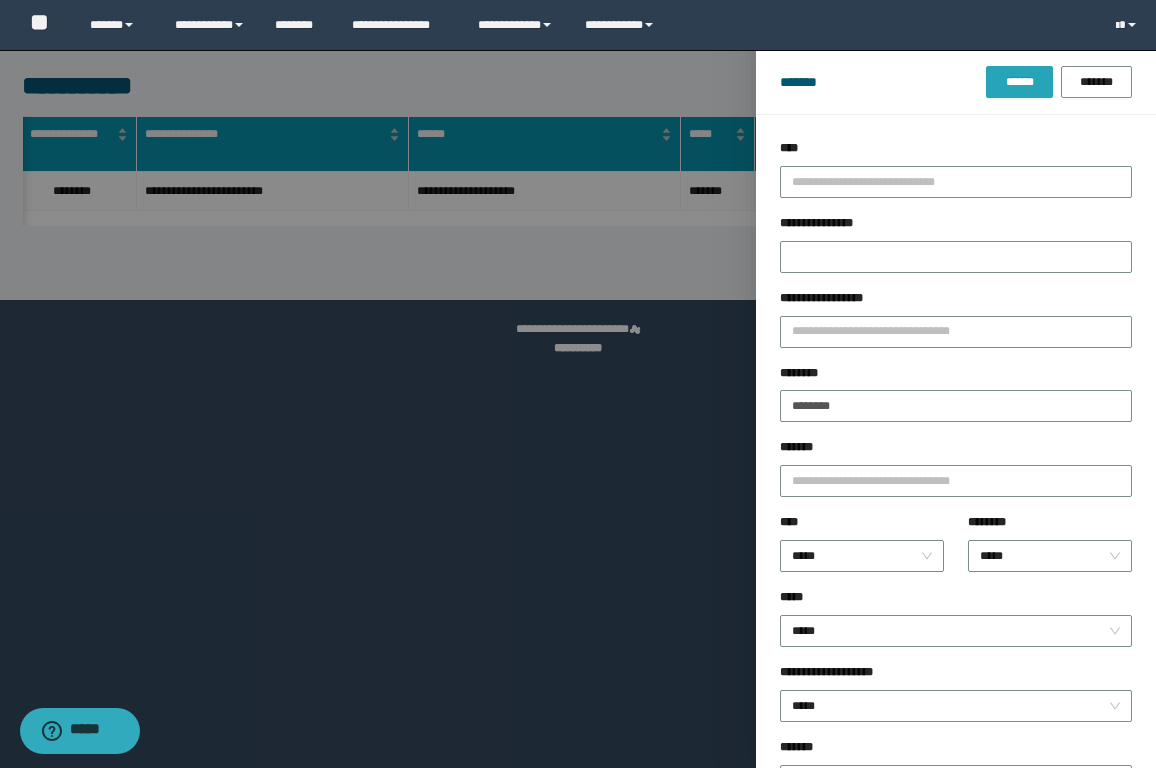 click on "******" at bounding box center (1019, 82) 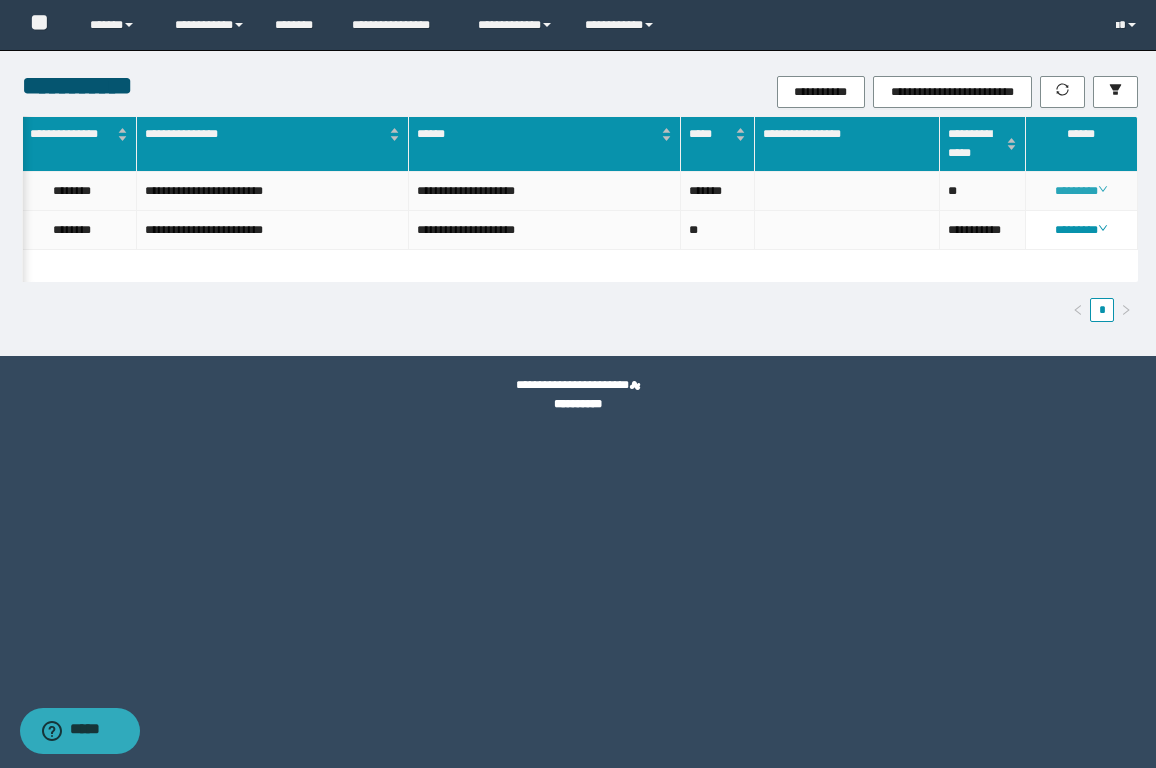 click on "********" at bounding box center [1081, 191] 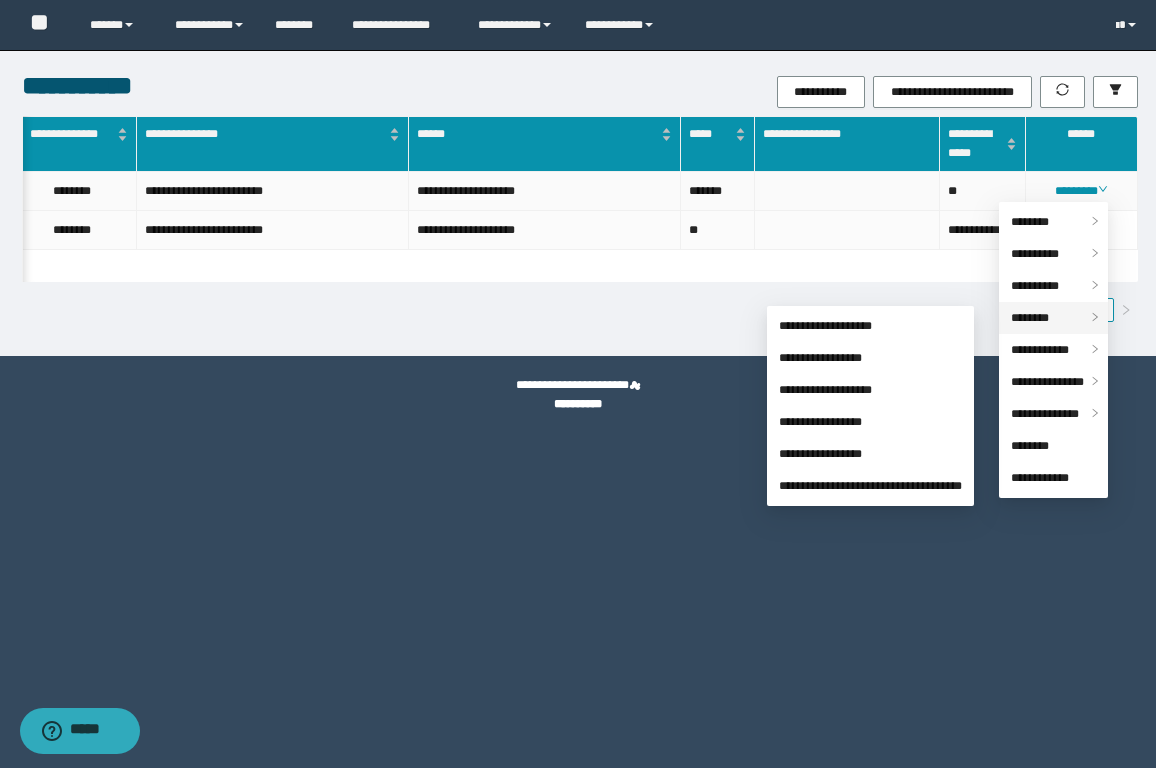 click on "********" at bounding box center (1053, 318) 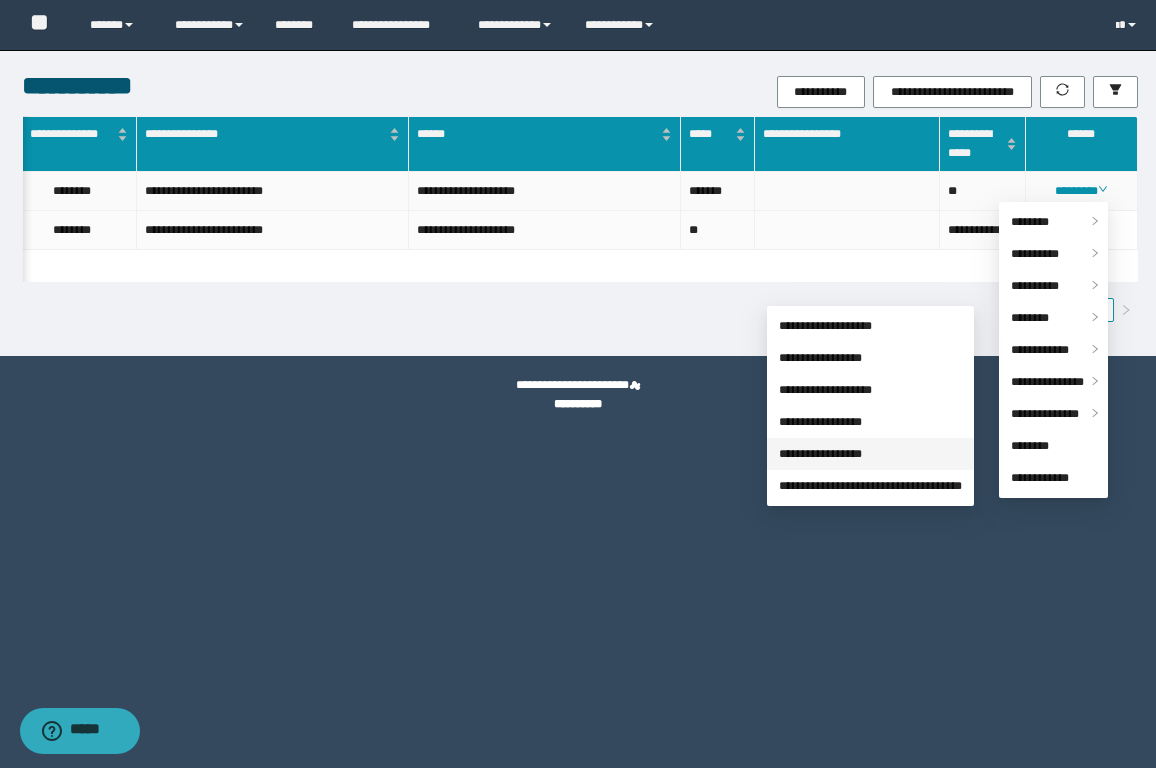 click on "**********" at bounding box center [820, 454] 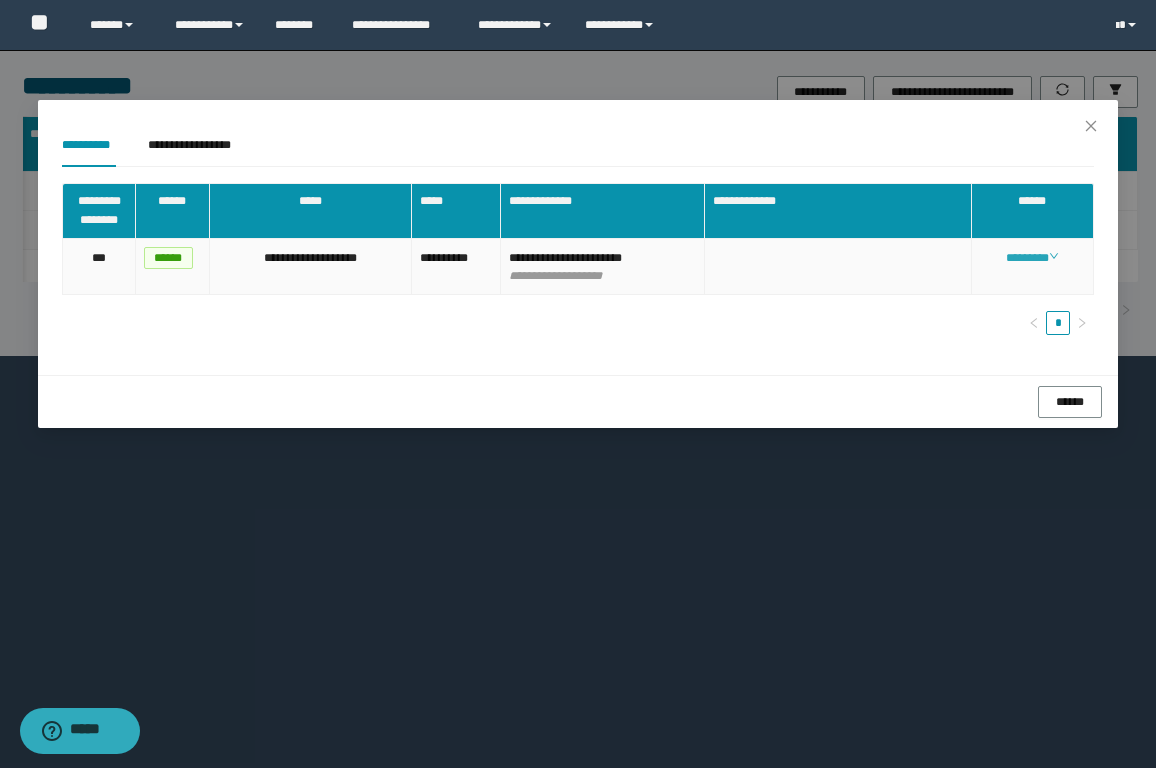 click on "********" at bounding box center [1032, 258] 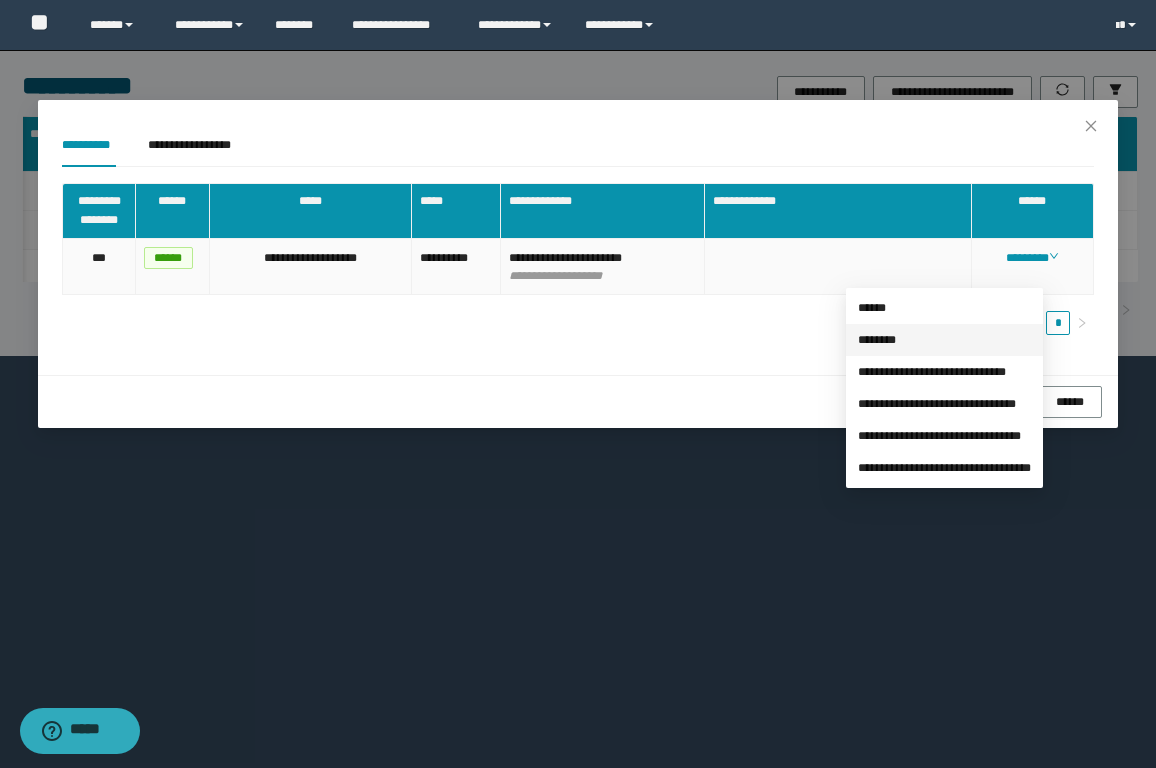 click on "********" at bounding box center (877, 340) 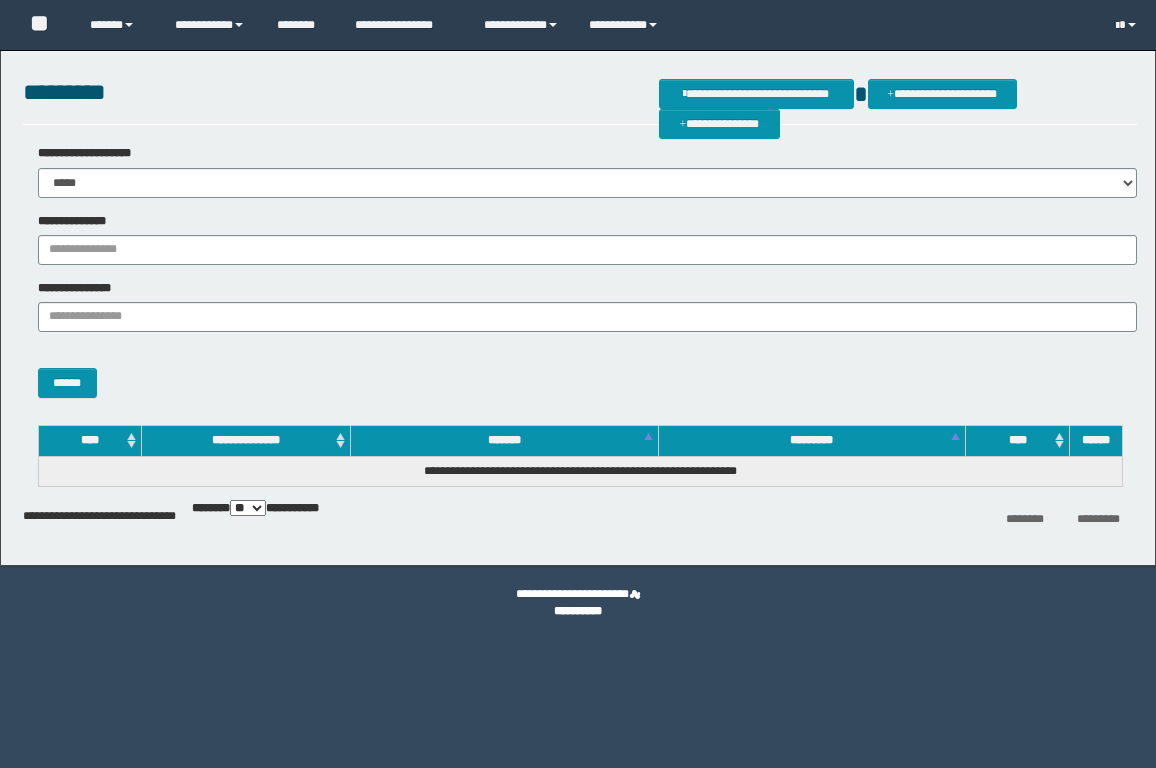 scroll, scrollTop: 0, scrollLeft: 0, axis: both 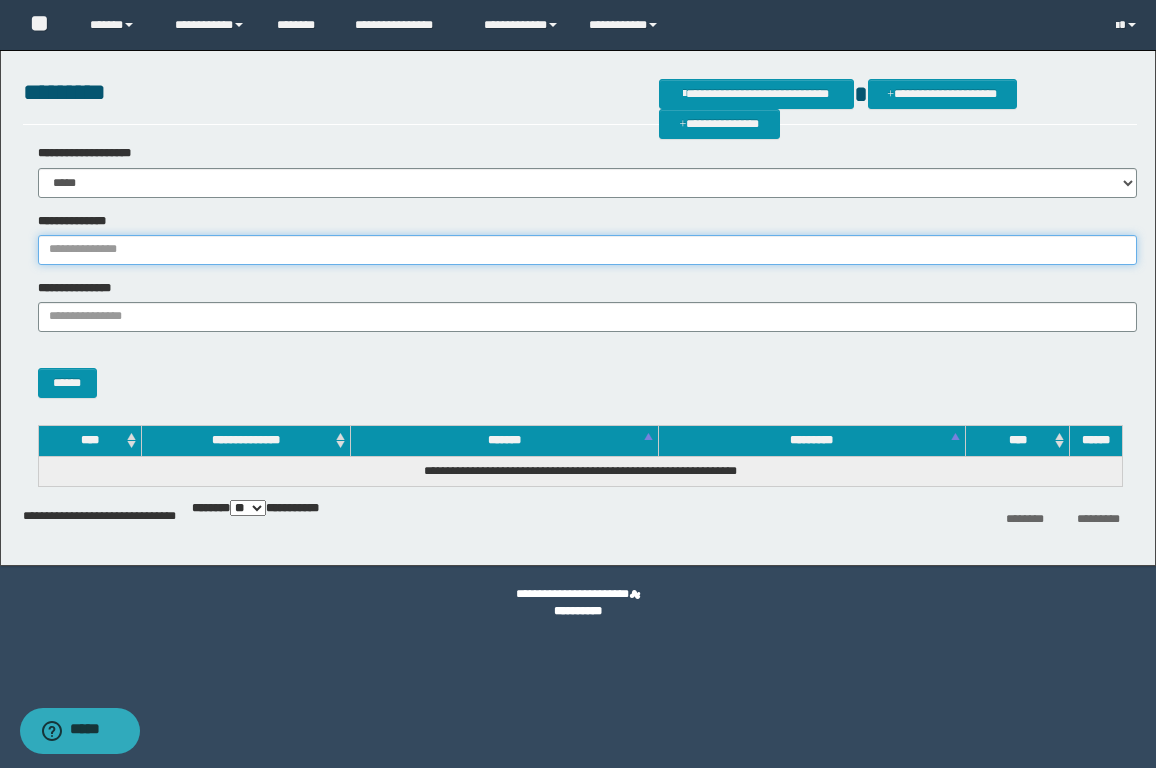 click on "**********" at bounding box center [587, 250] 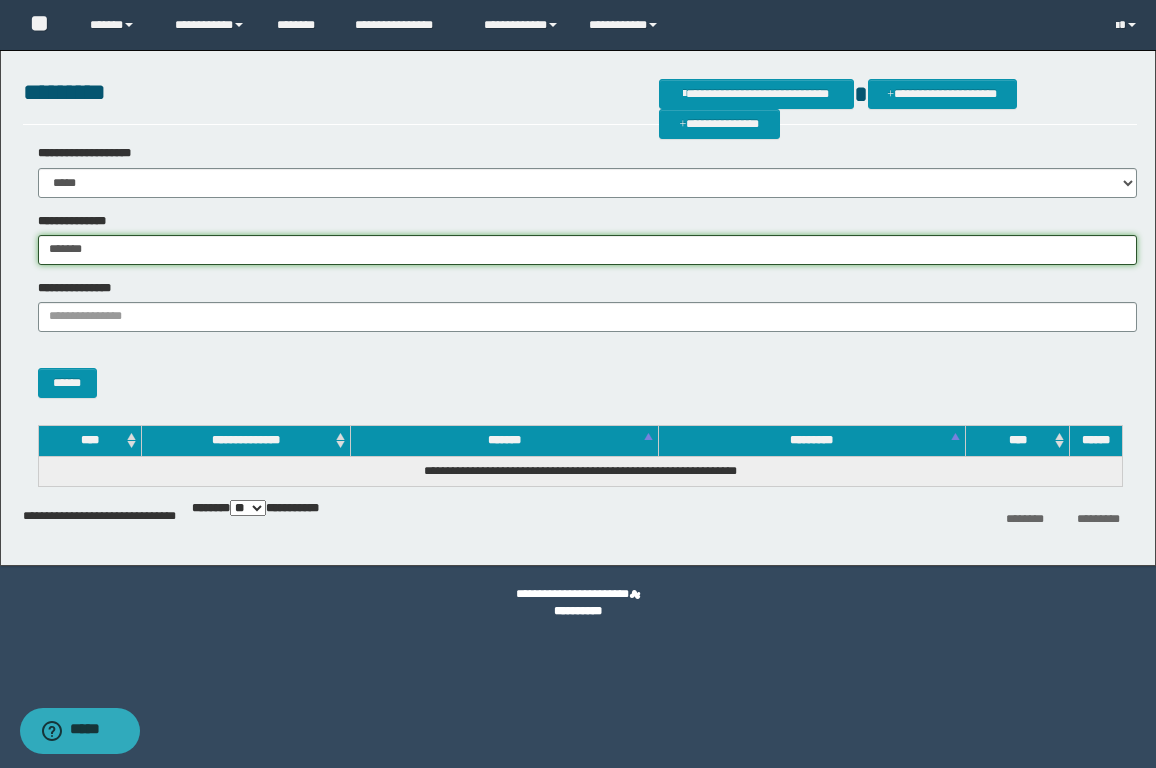 type on "*******" 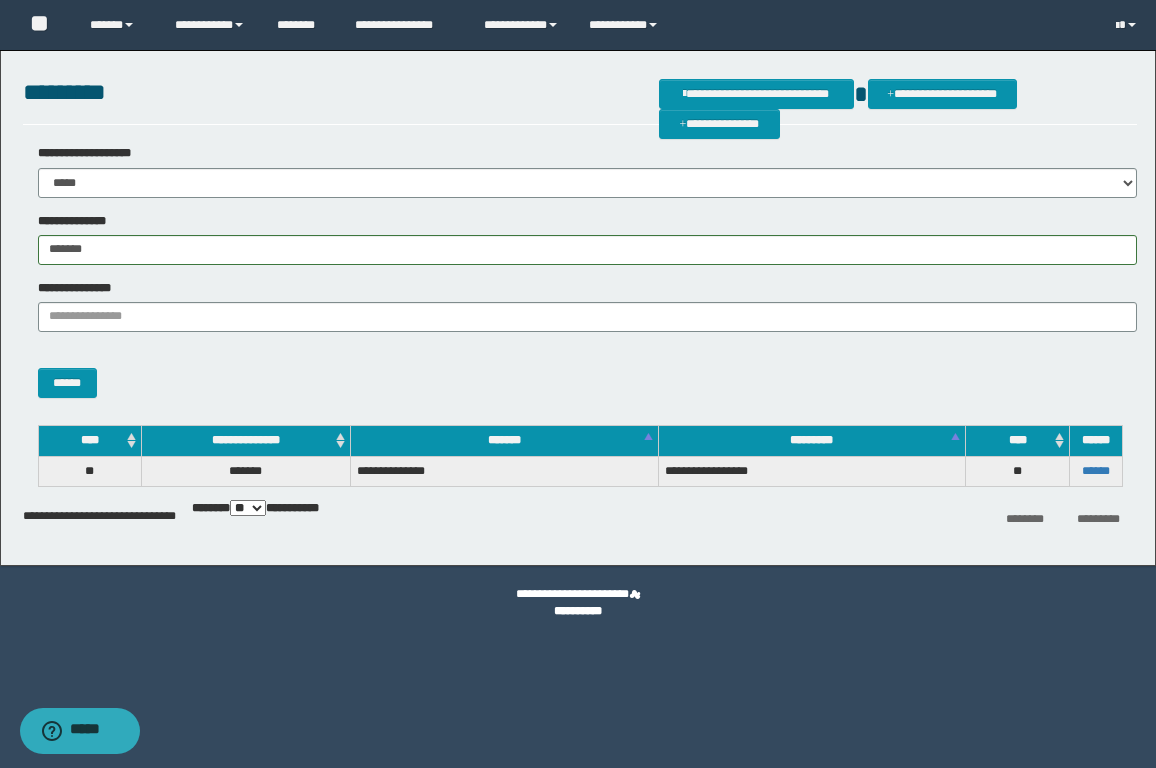 click on "******" at bounding box center (1095, 471) 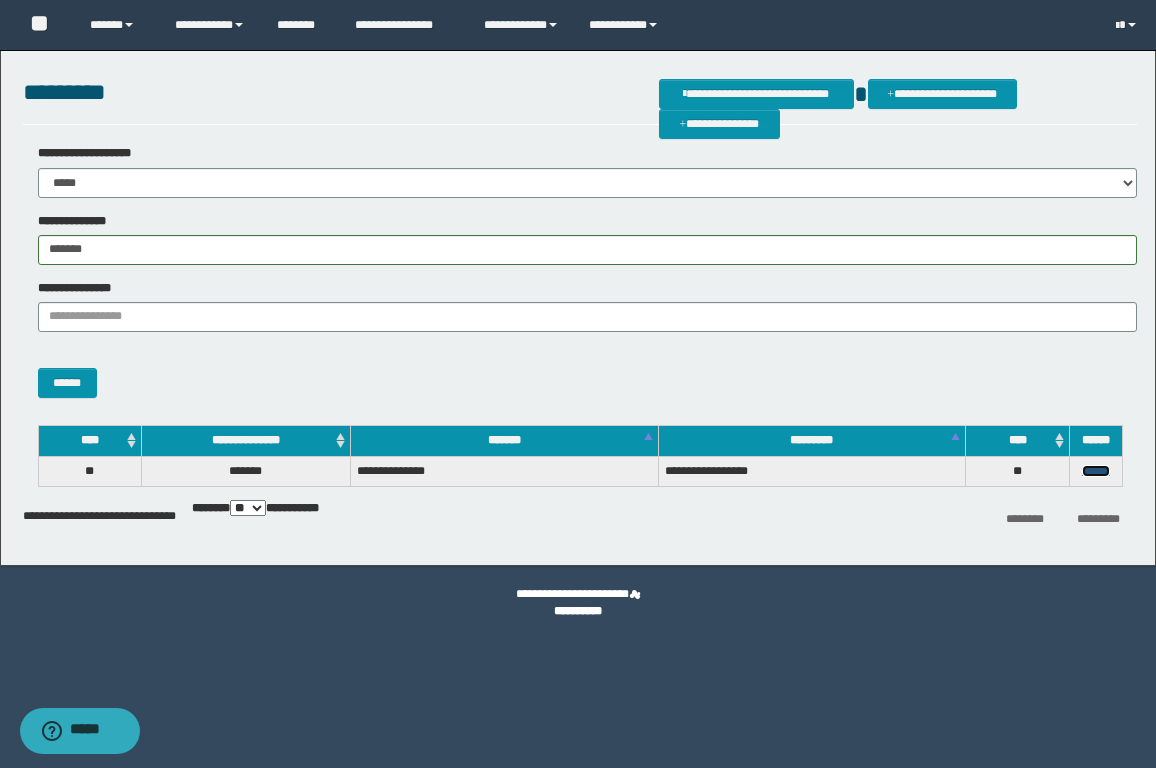 click on "******" at bounding box center [1096, 471] 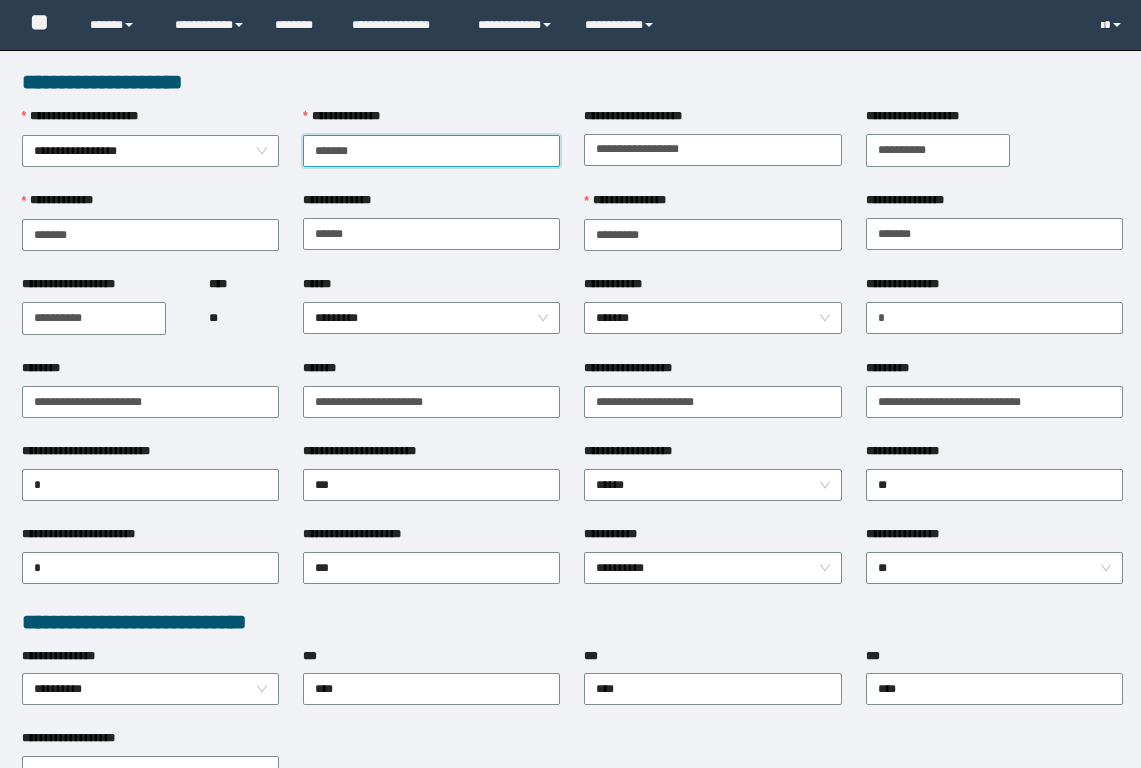 scroll, scrollTop: 0, scrollLeft: 0, axis: both 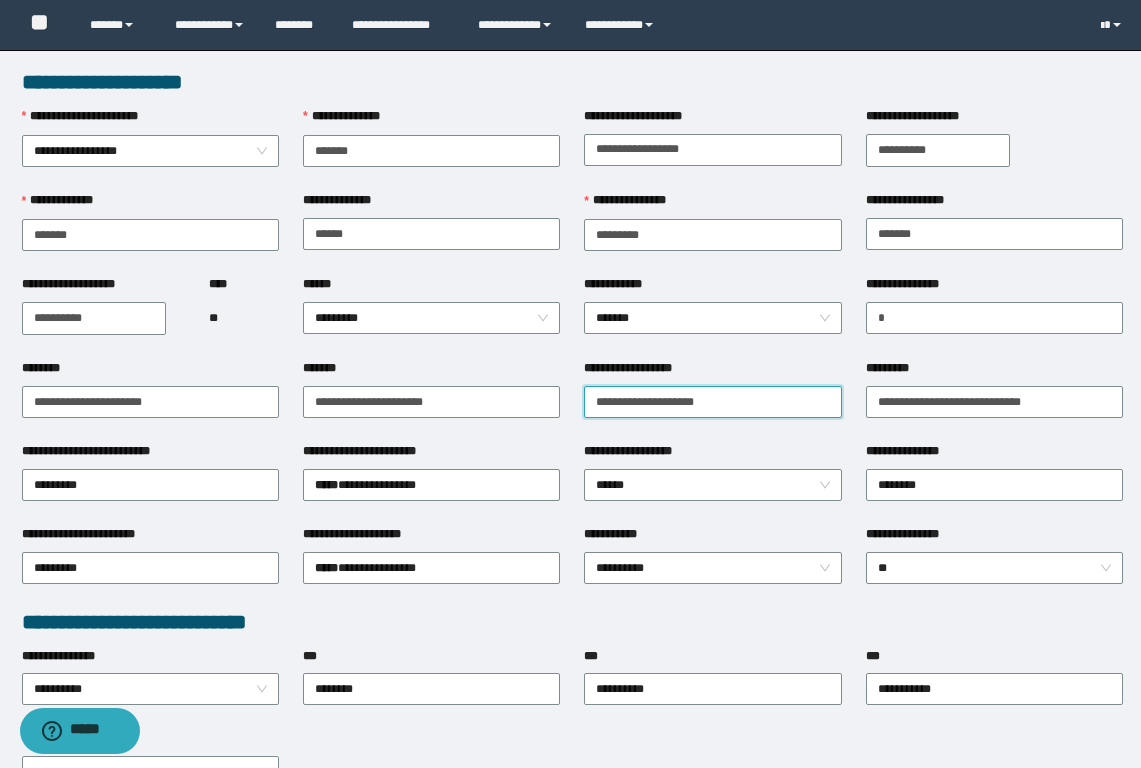 click on "**********" at bounding box center [712, 402] 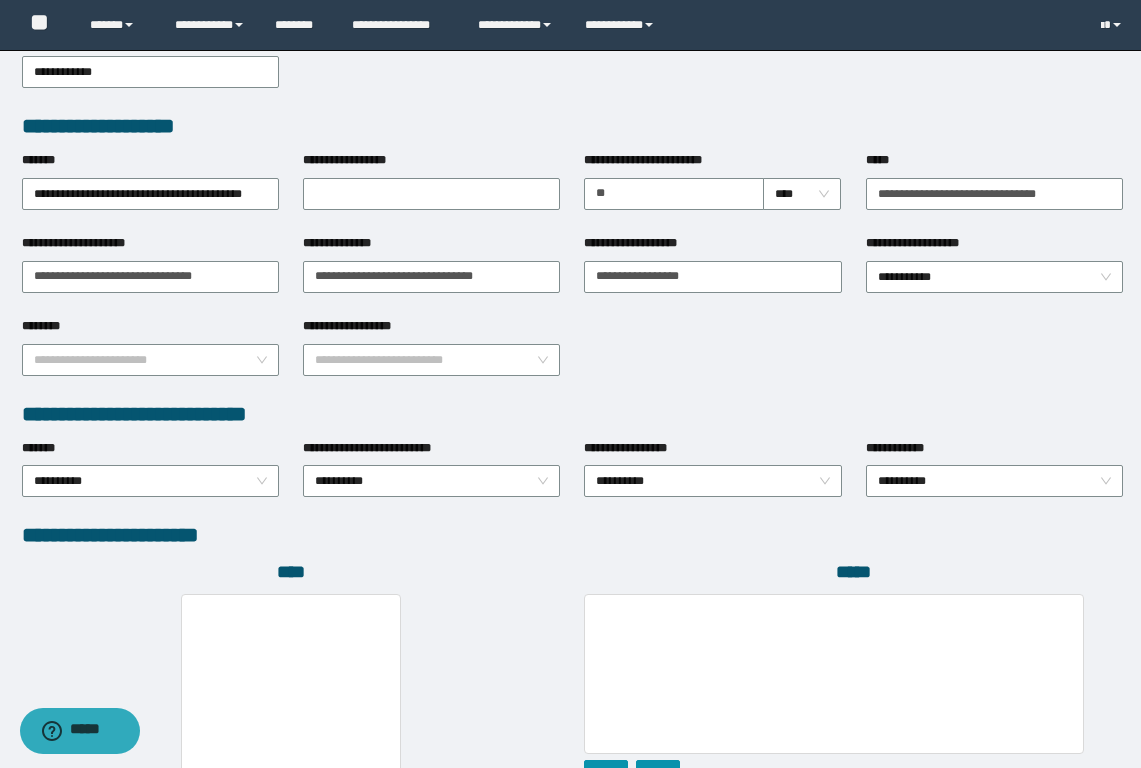 scroll, scrollTop: 935, scrollLeft: 0, axis: vertical 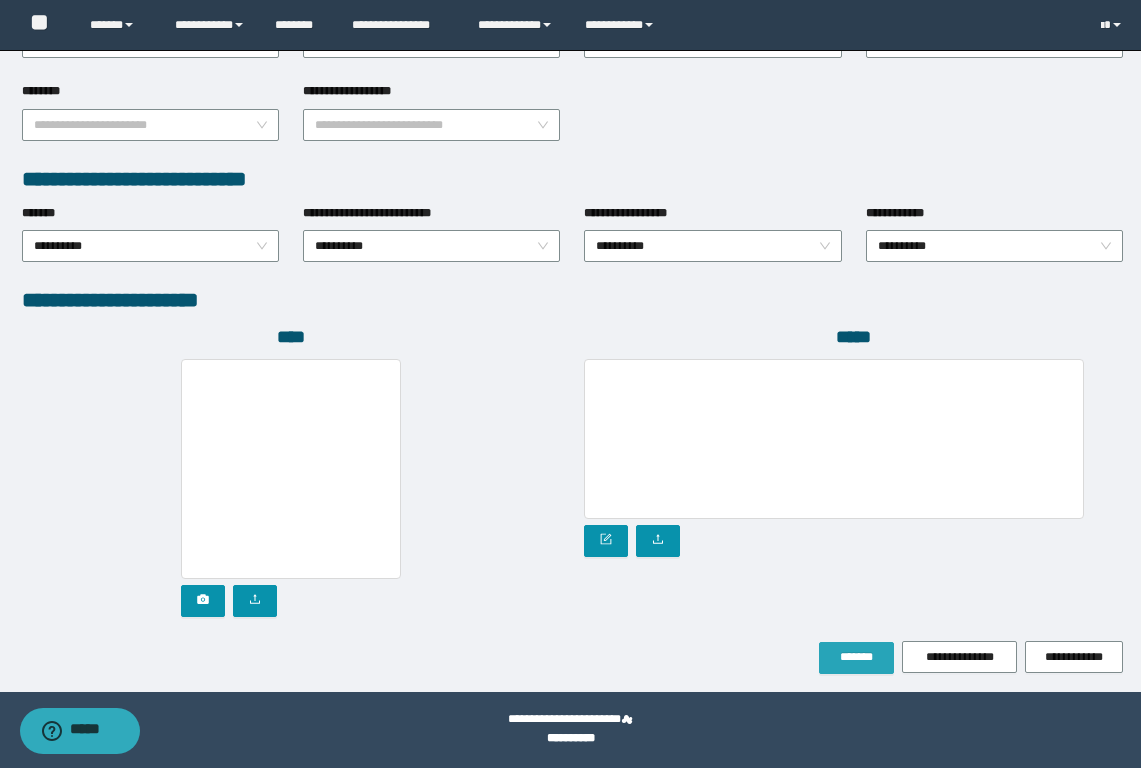 type on "**********" 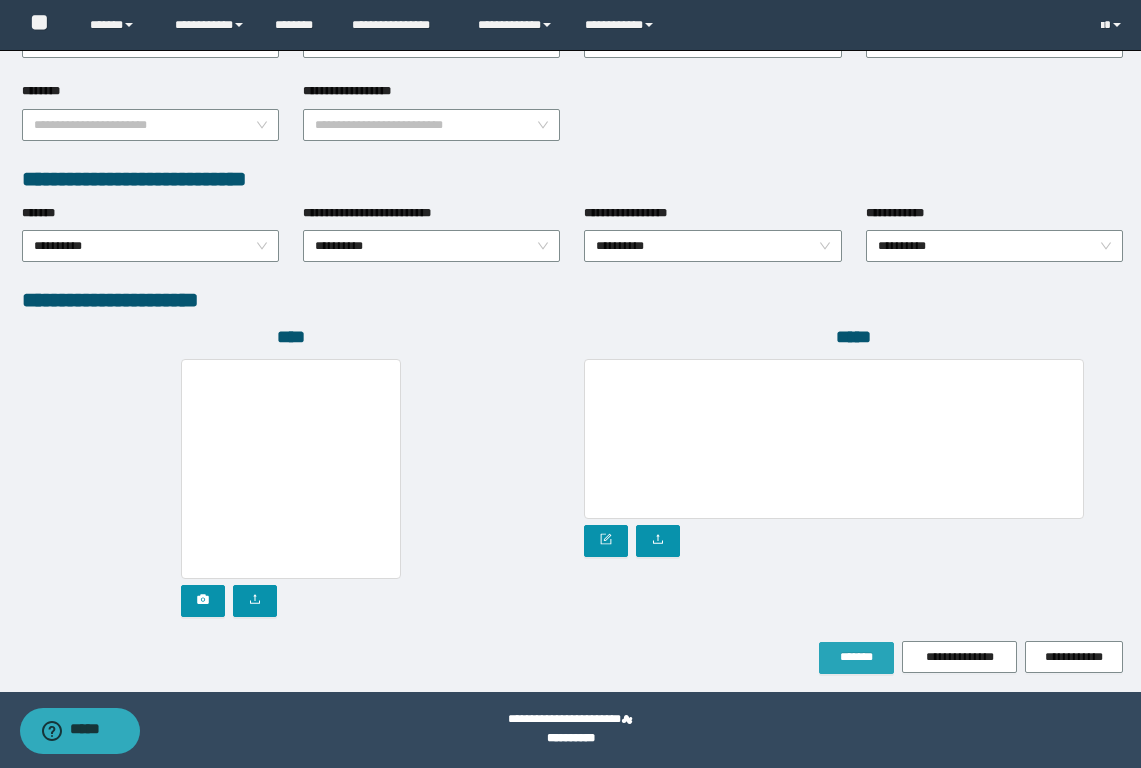 click on "*******" at bounding box center [856, 657] 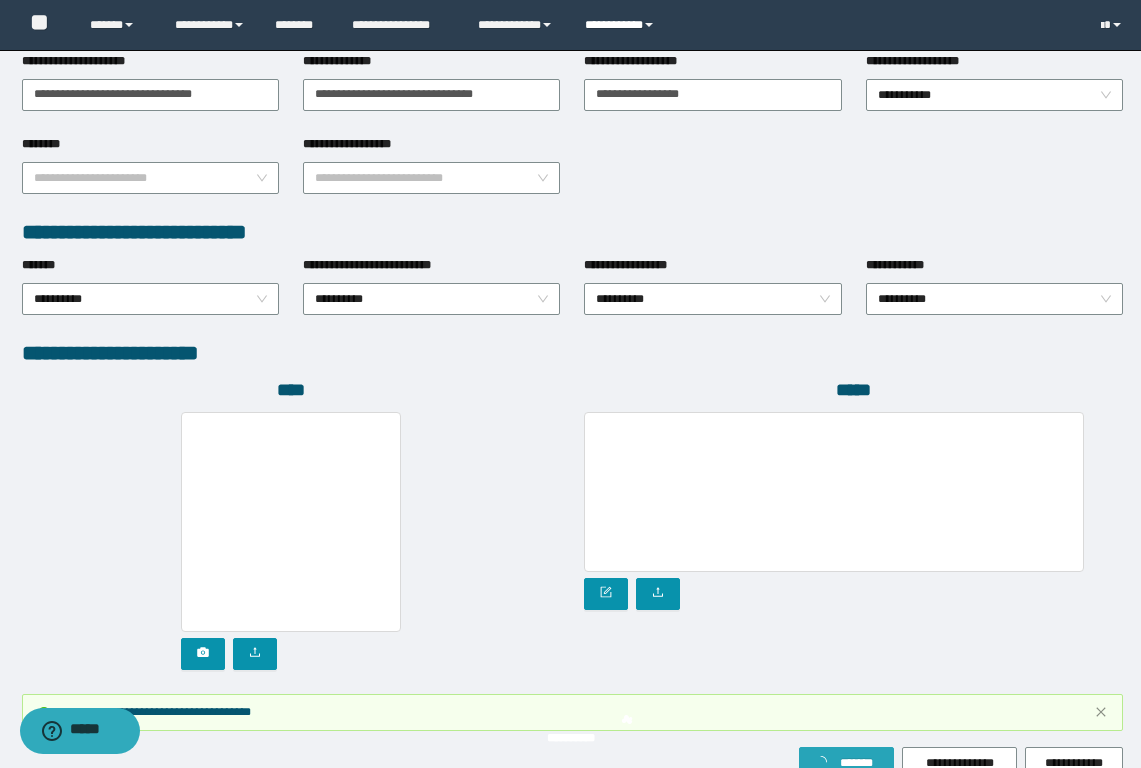 scroll, scrollTop: 988, scrollLeft: 0, axis: vertical 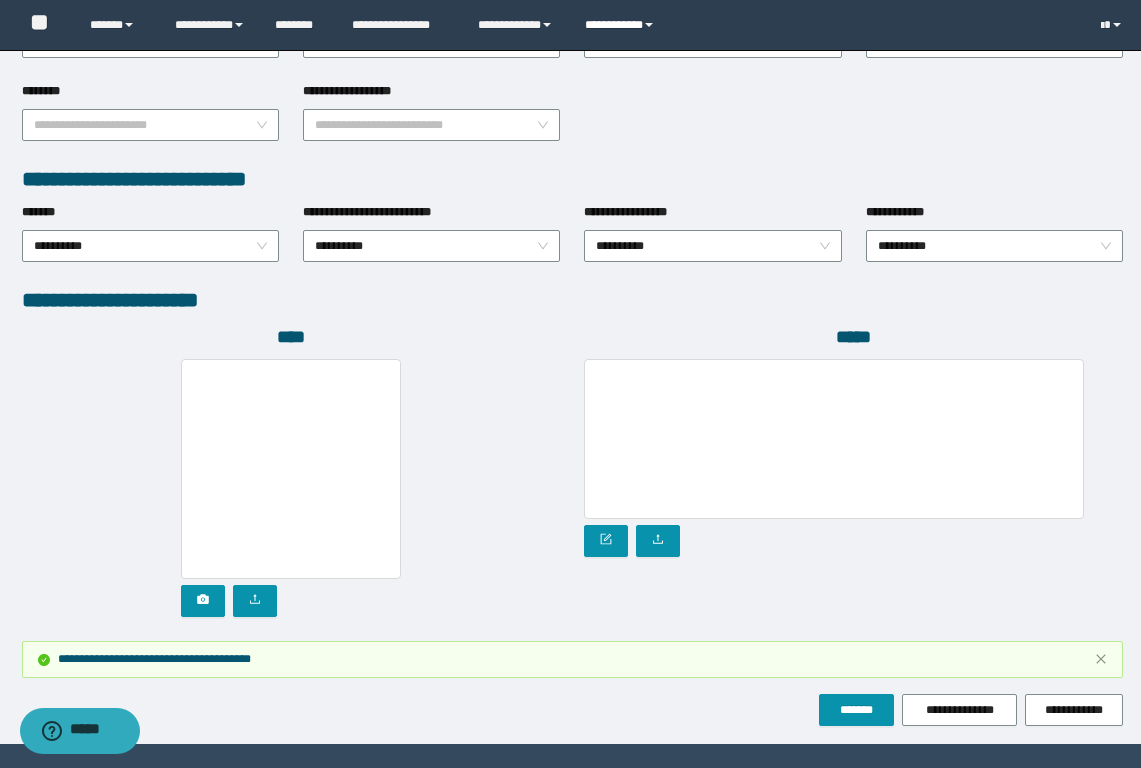 click on "**********" at bounding box center [622, 25] 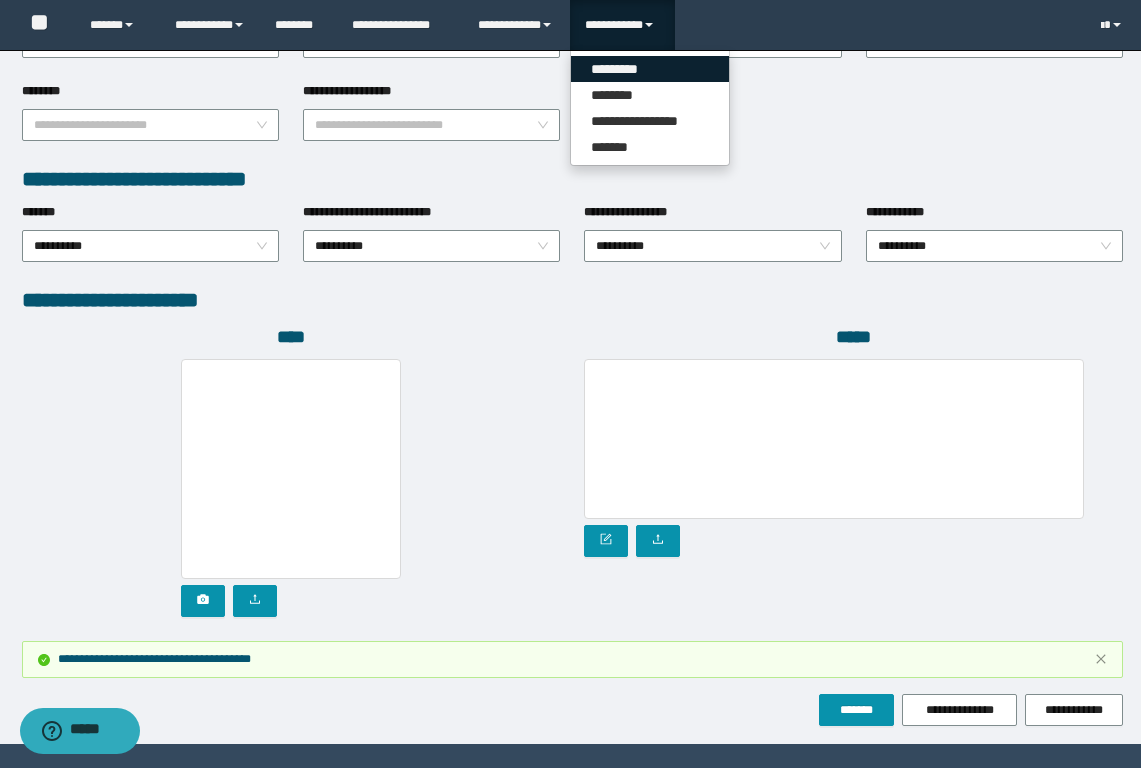 click on "*********" at bounding box center (650, 69) 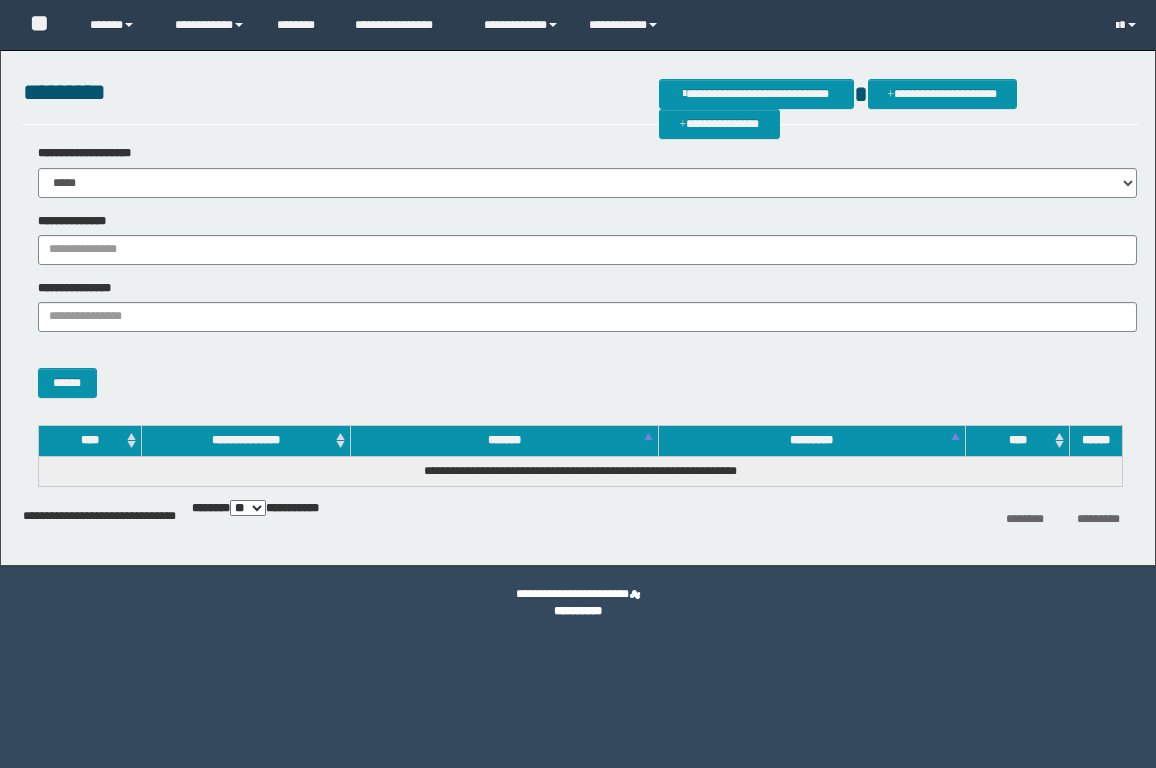 scroll, scrollTop: 0, scrollLeft: 0, axis: both 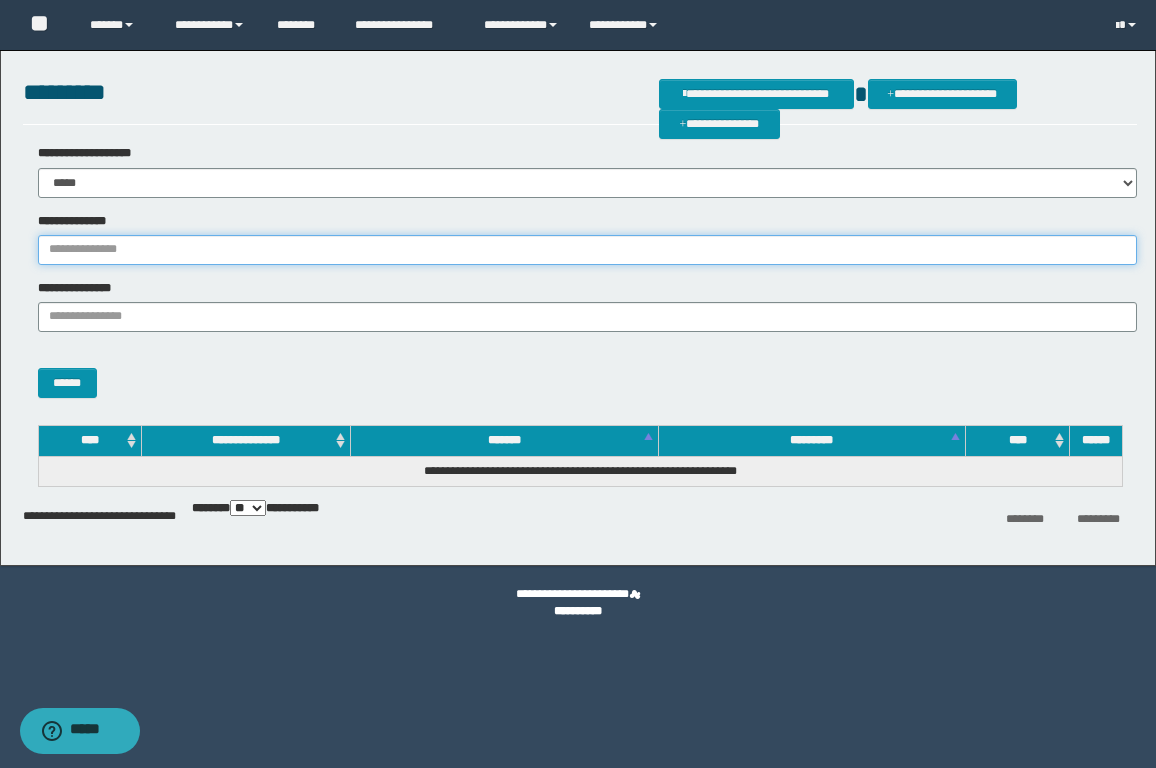 click on "**********" at bounding box center [587, 250] 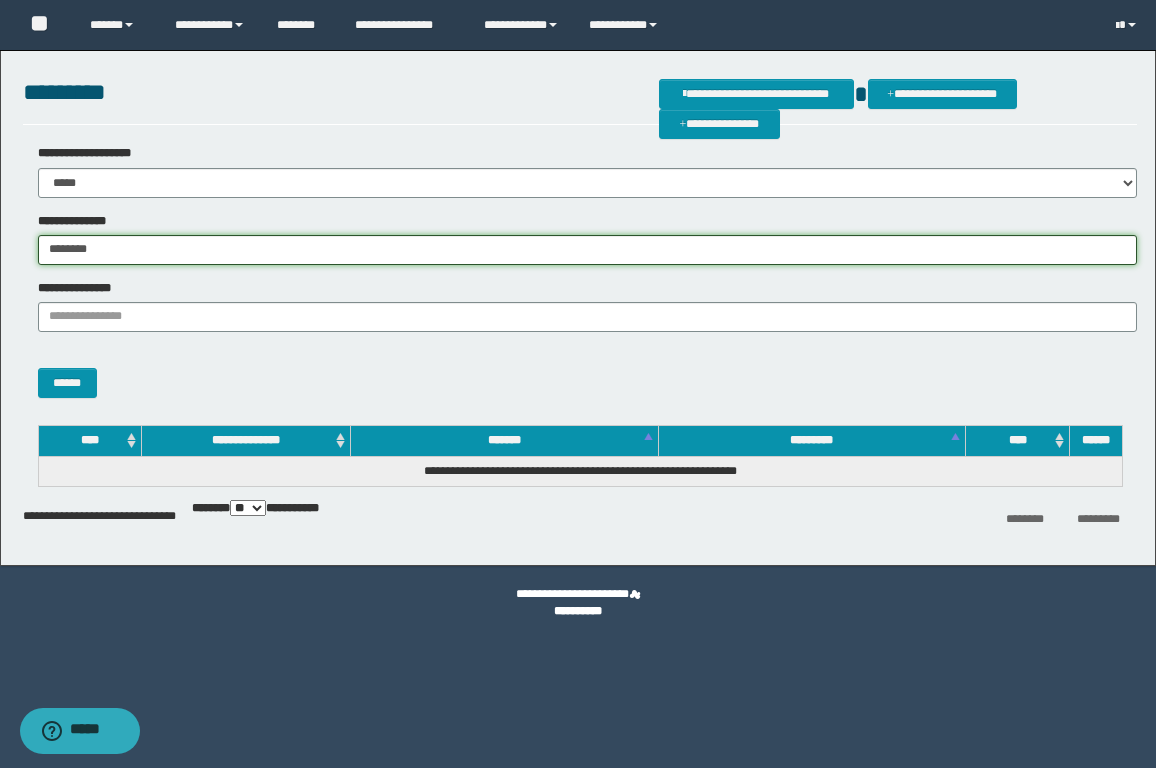 type on "********" 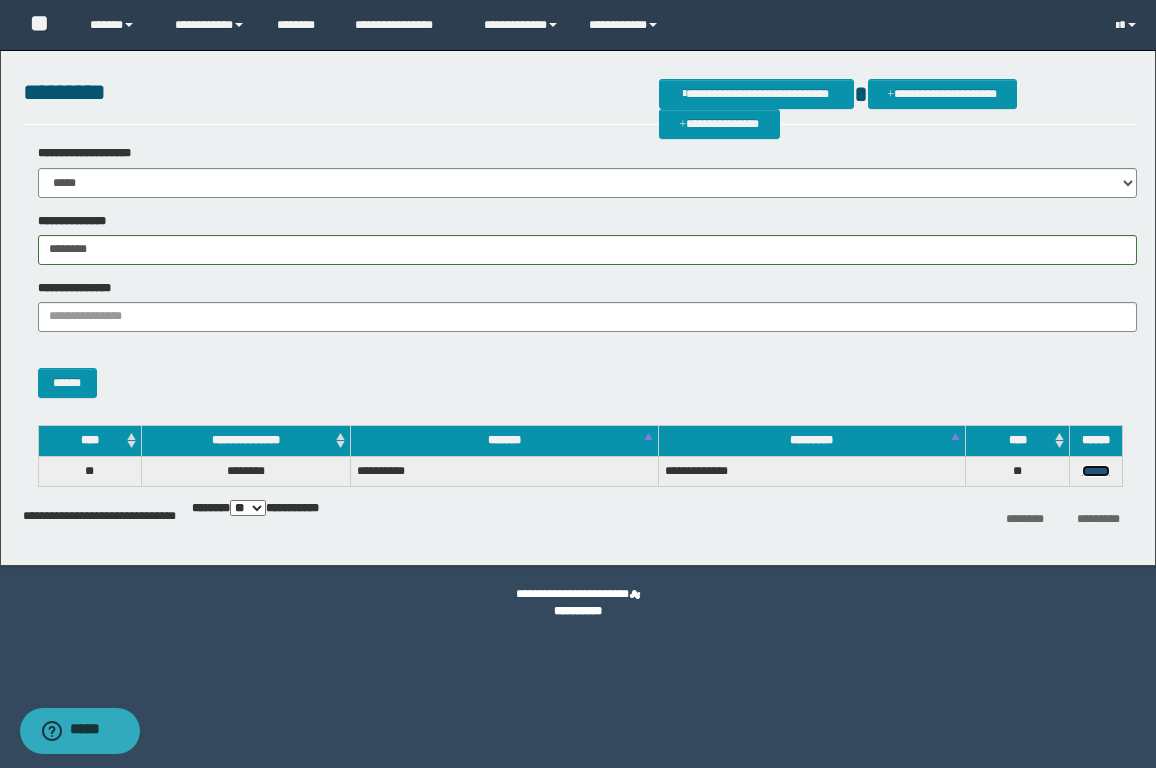 click on "******" at bounding box center (1096, 471) 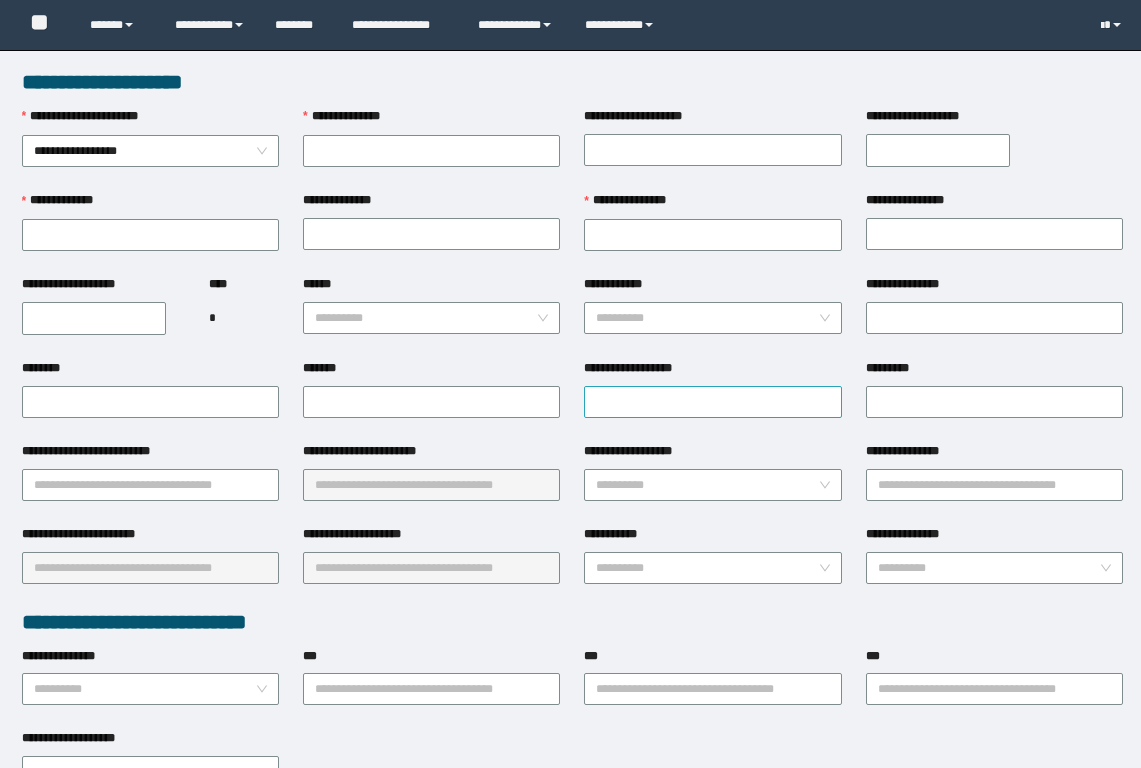 scroll, scrollTop: 0, scrollLeft: 0, axis: both 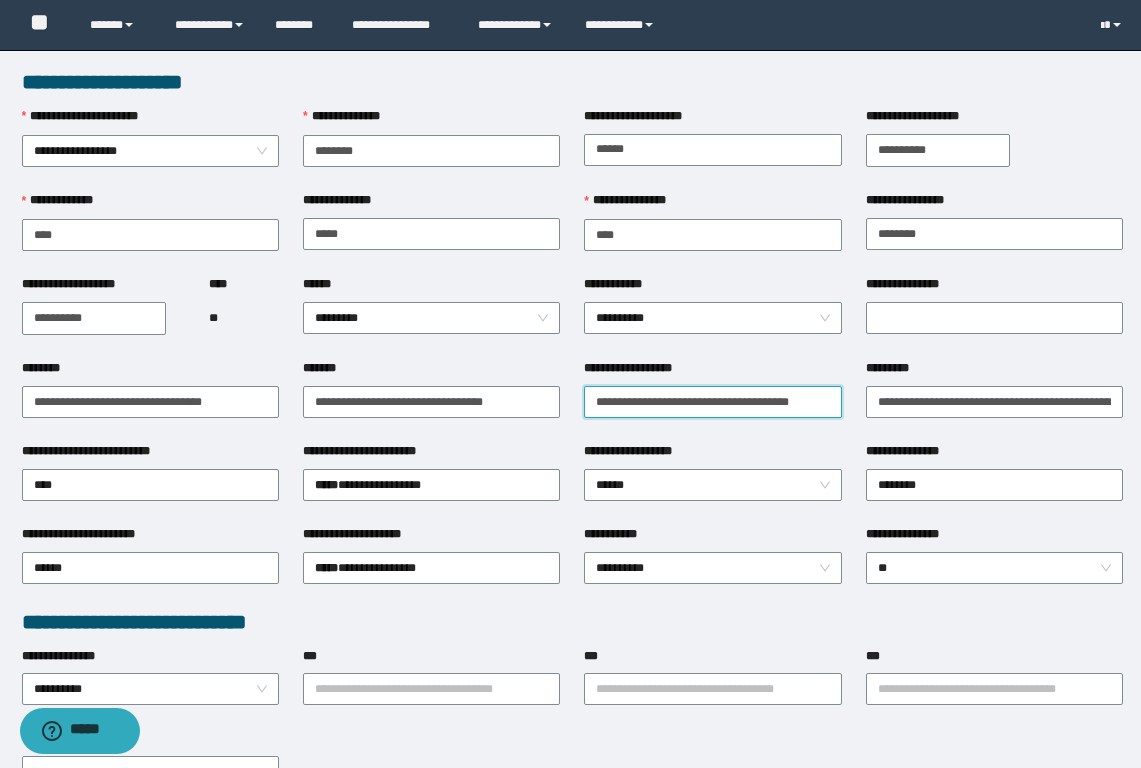 click on "**********" at bounding box center (712, 402) 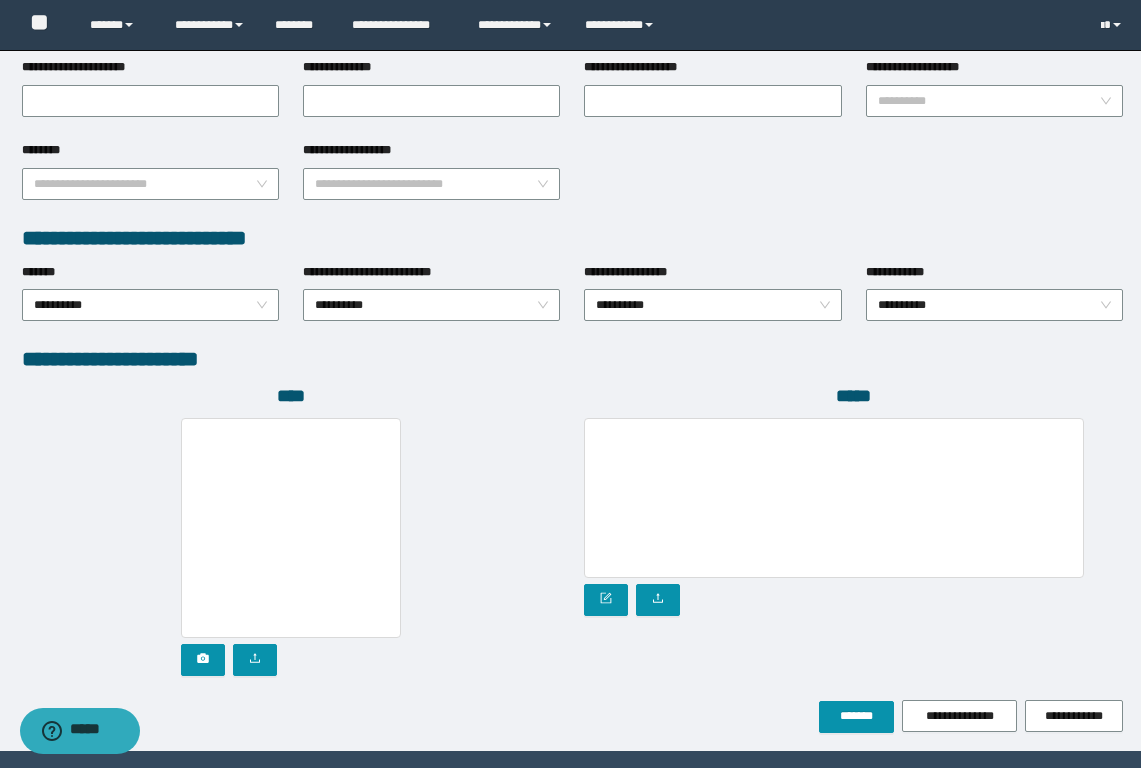 scroll, scrollTop: 935, scrollLeft: 0, axis: vertical 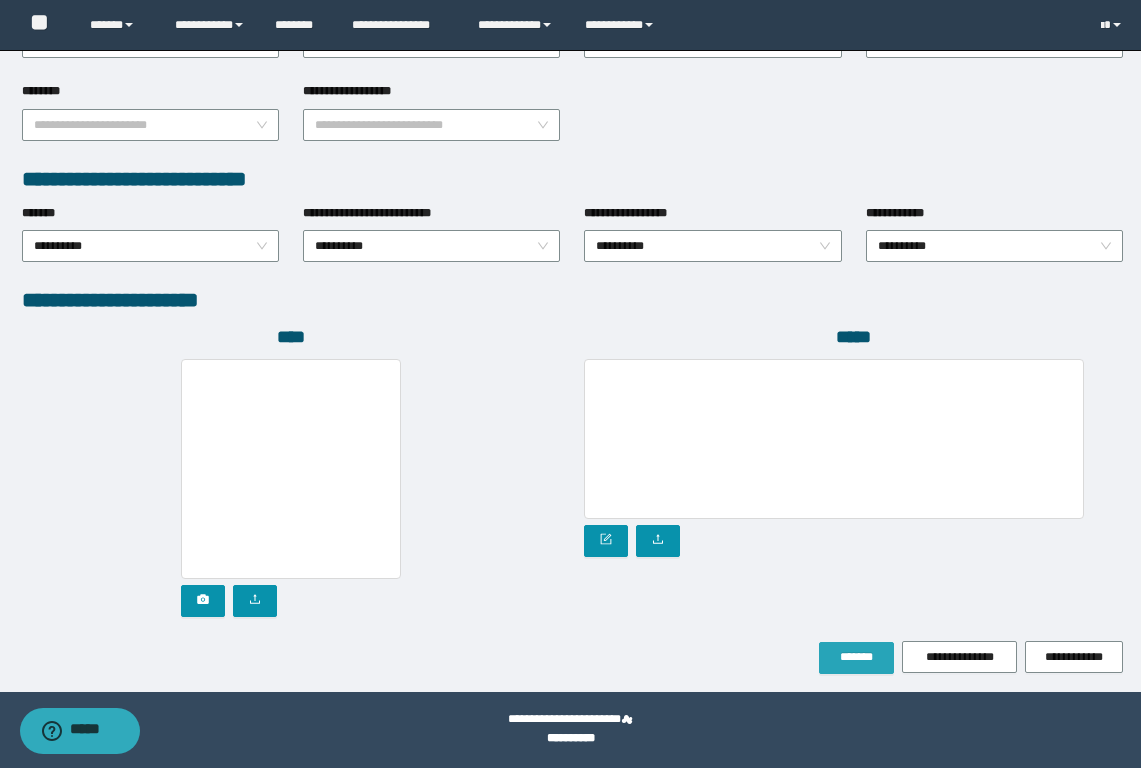 type on "**********" 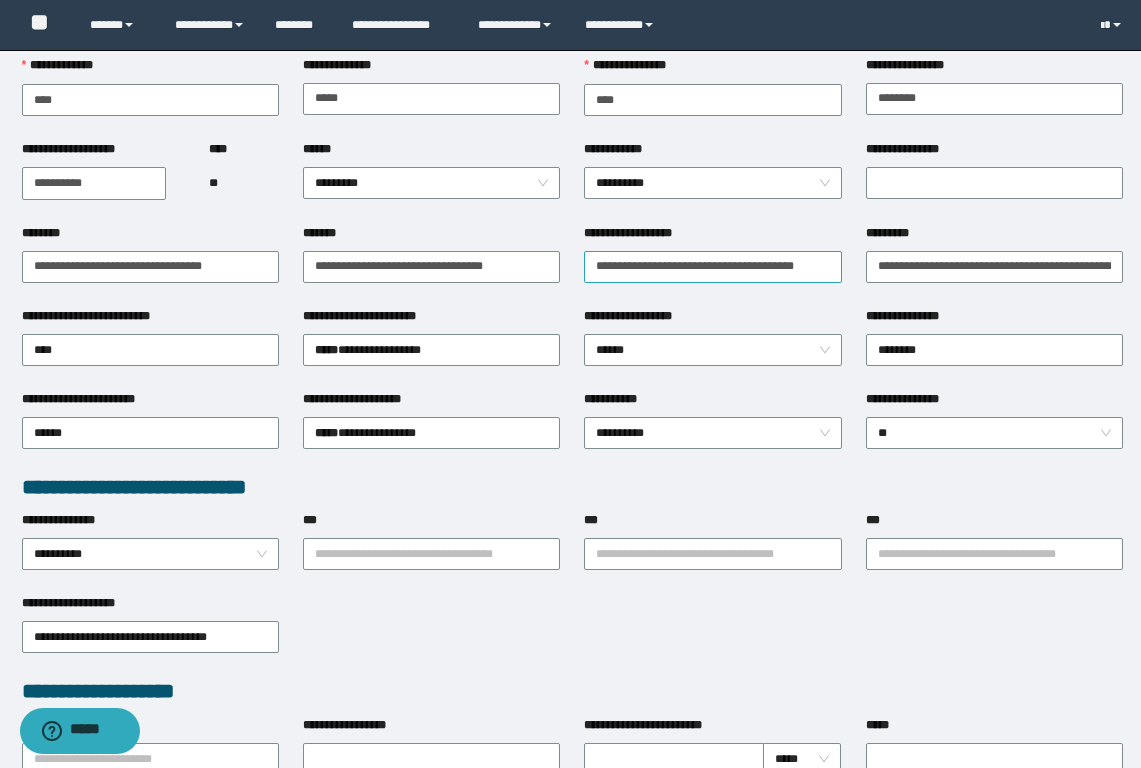scroll, scrollTop: 0, scrollLeft: 0, axis: both 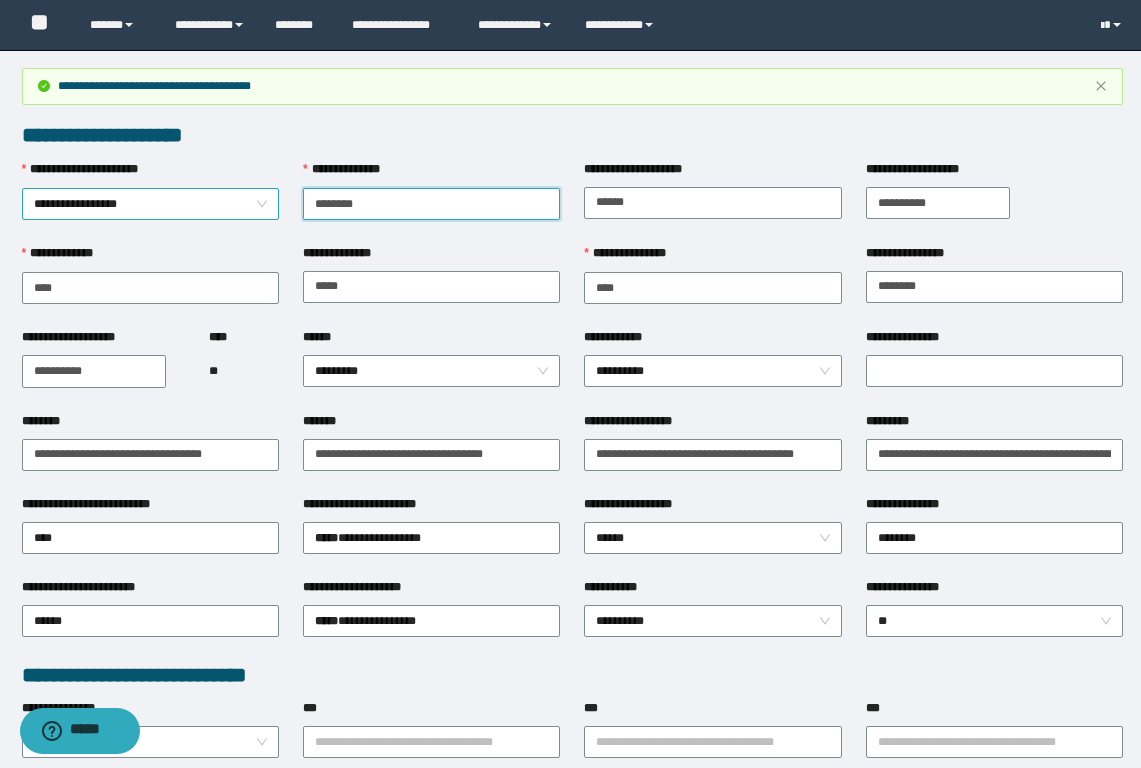type on "********" 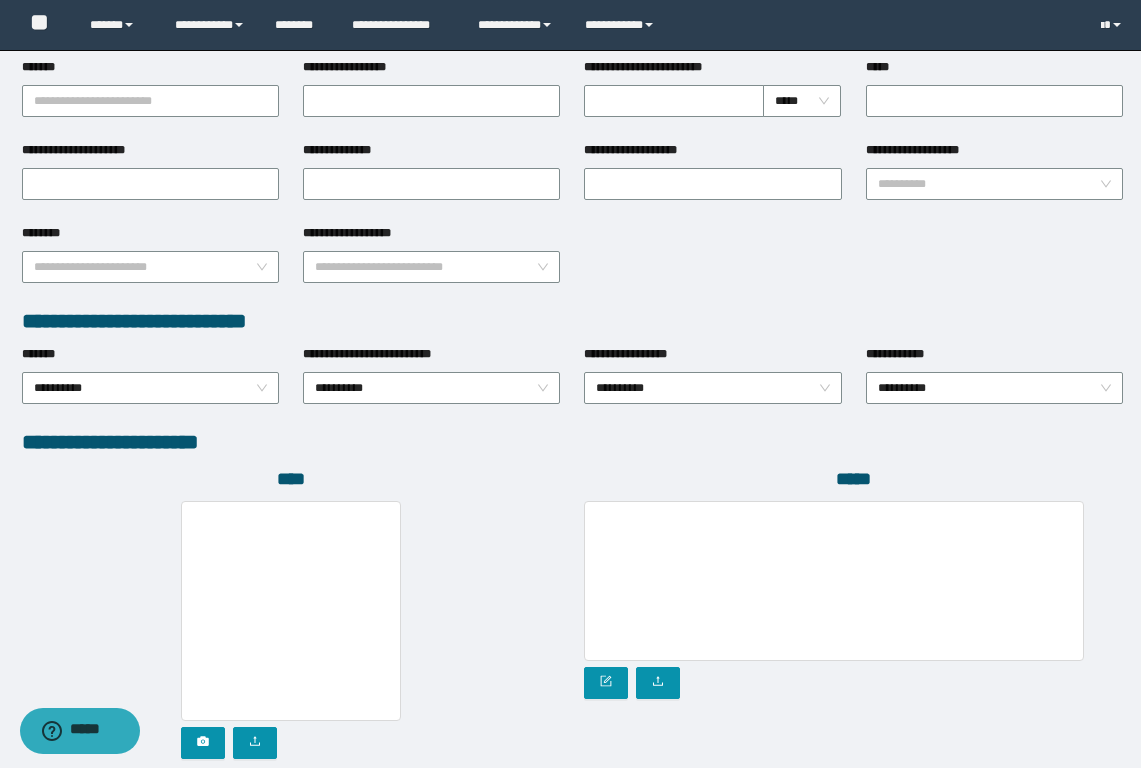 scroll, scrollTop: 1000, scrollLeft: 0, axis: vertical 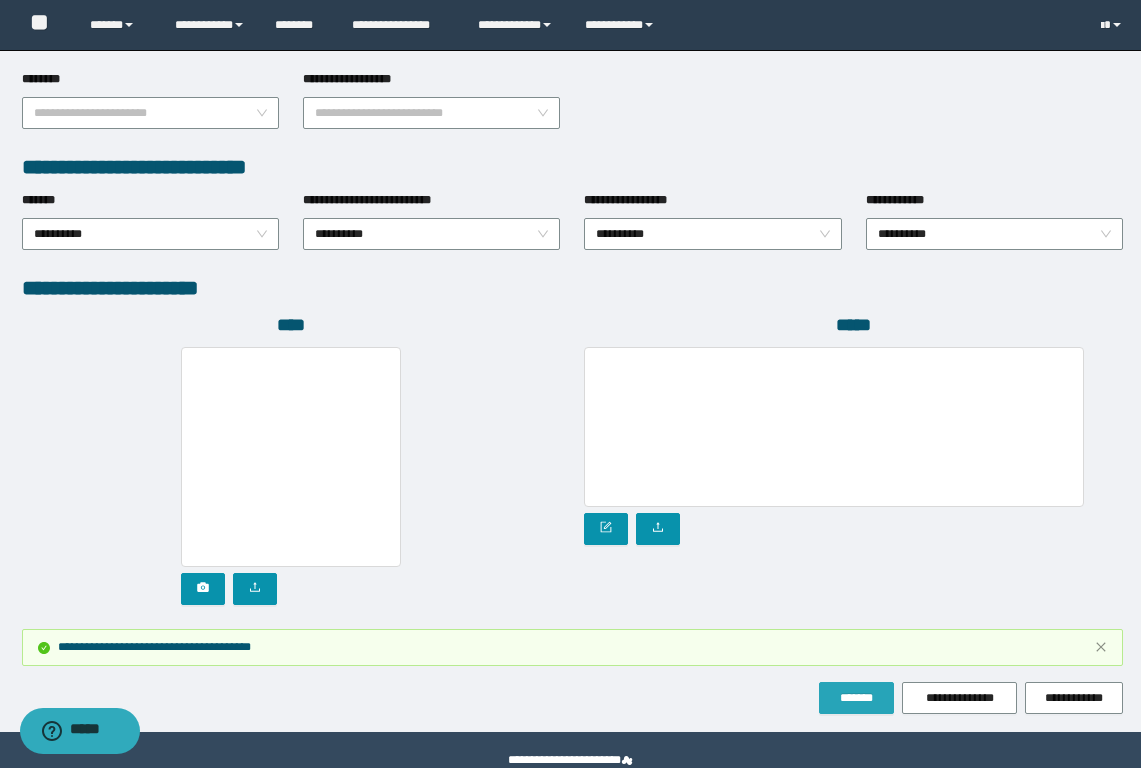 click on "*******" at bounding box center [856, 698] 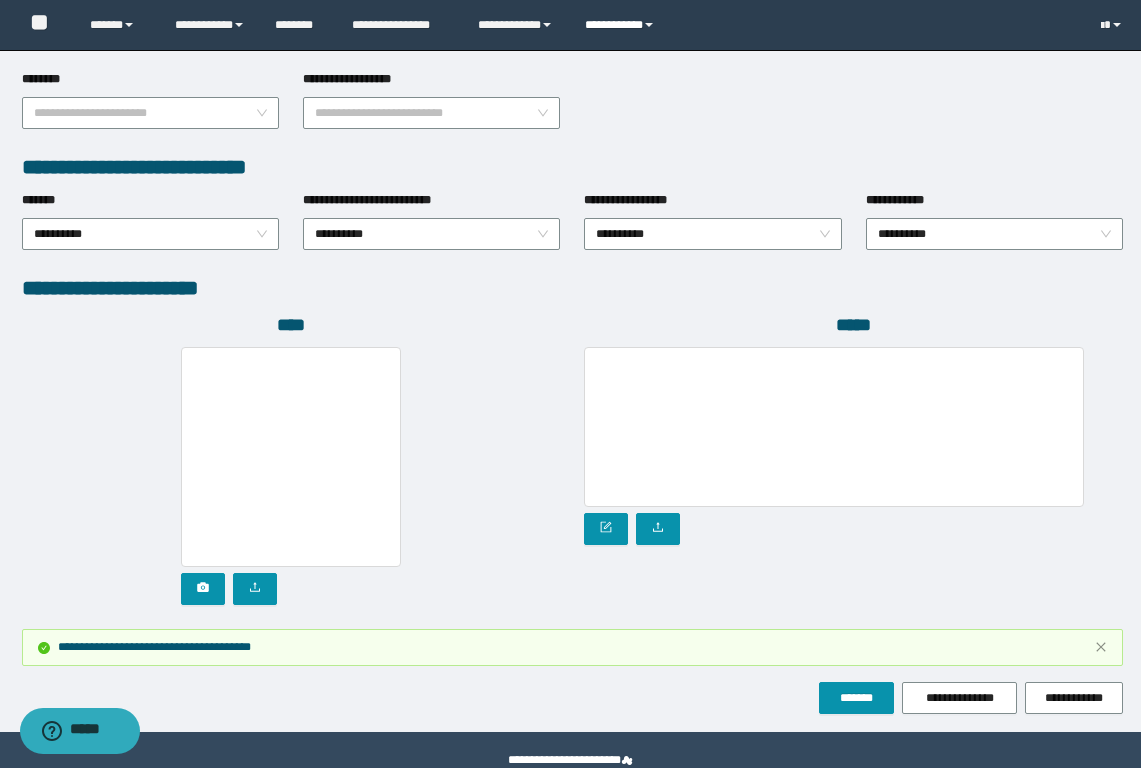 click on "**********" at bounding box center [622, 25] 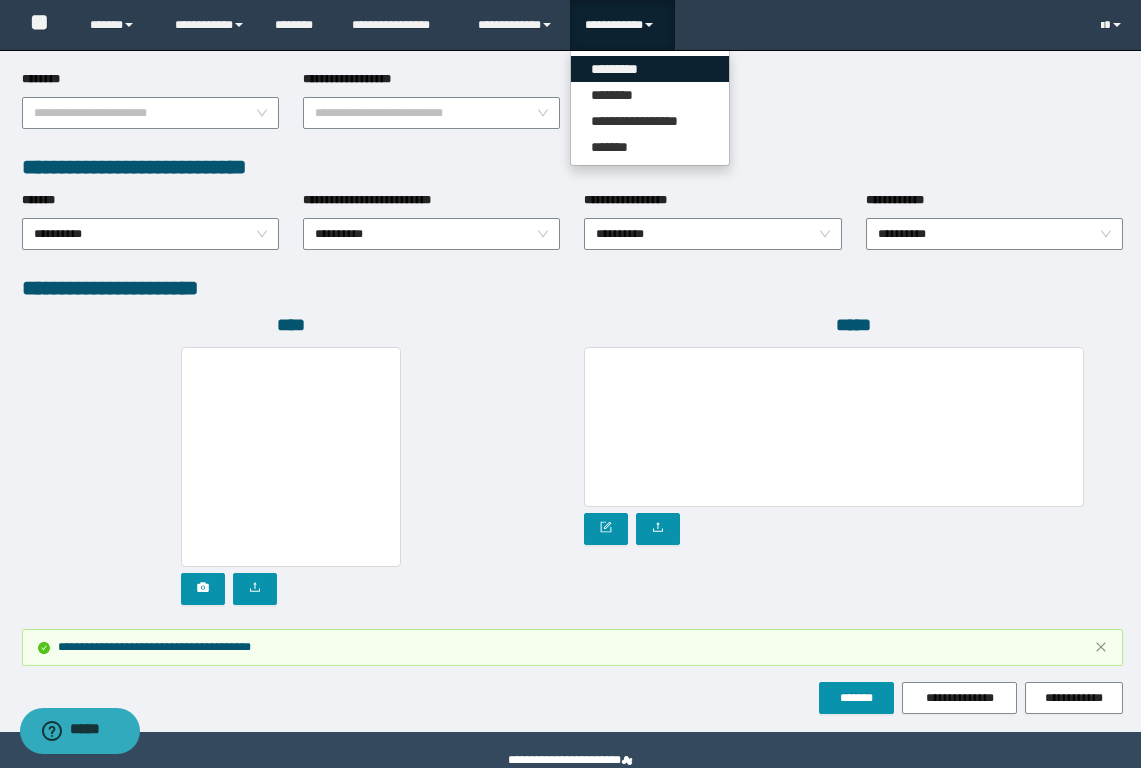 click on "*********" at bounding box center [650, 69] 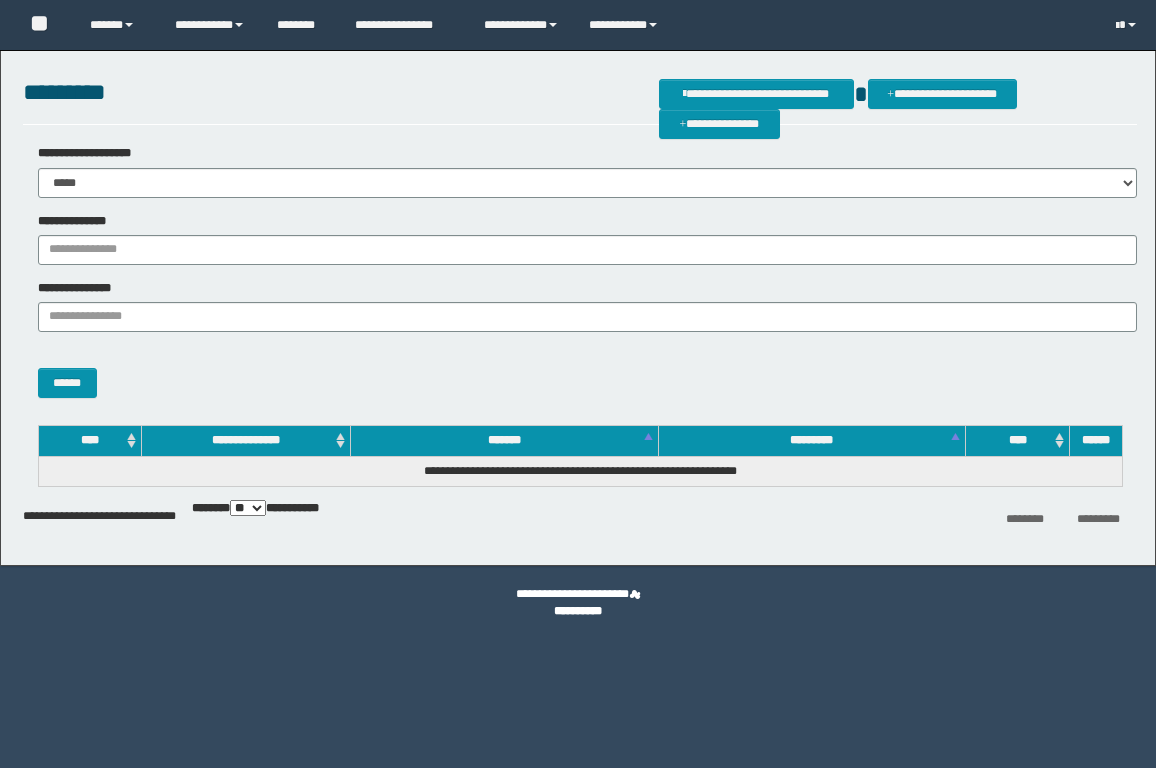 scroll, scrollTop: 0, scrollLeft: 0, axis: both 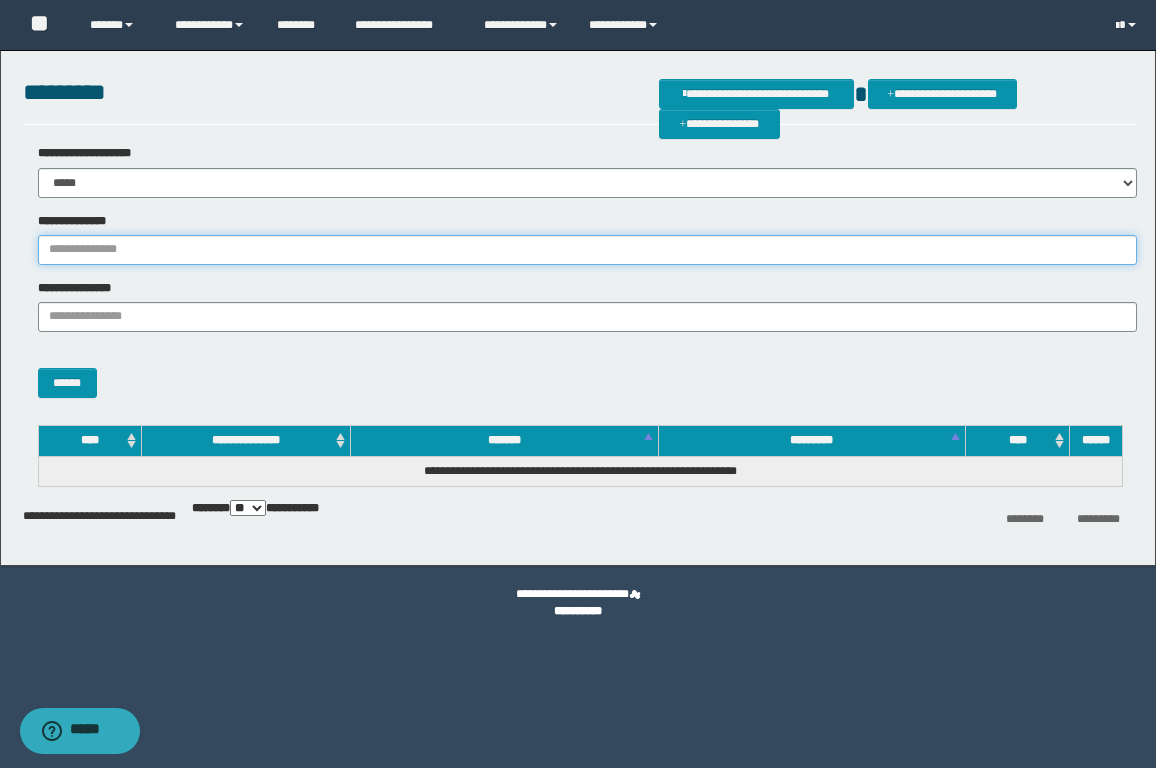 drag, startPoint x: 304, startPoint y: 246, endPoint x: 311, endPoint y: 233, distance: 14.764823 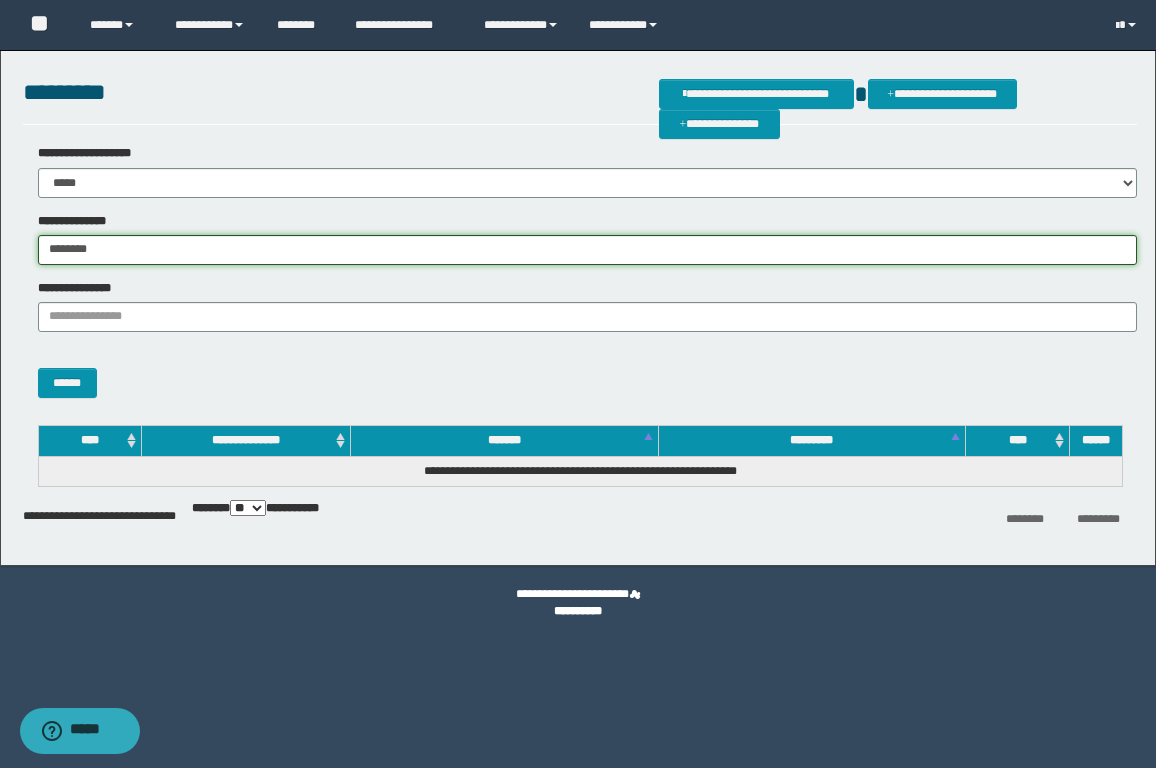 type on "********" 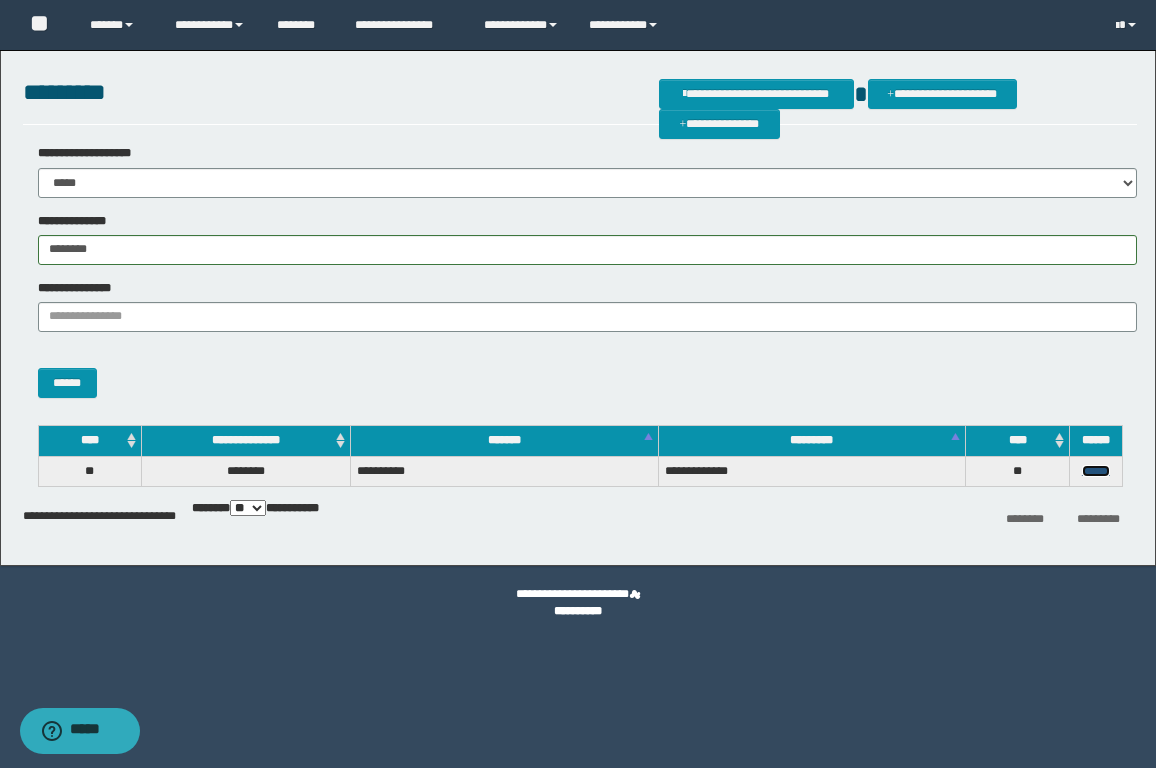 click on "******" at bounding box center (1096, 471) 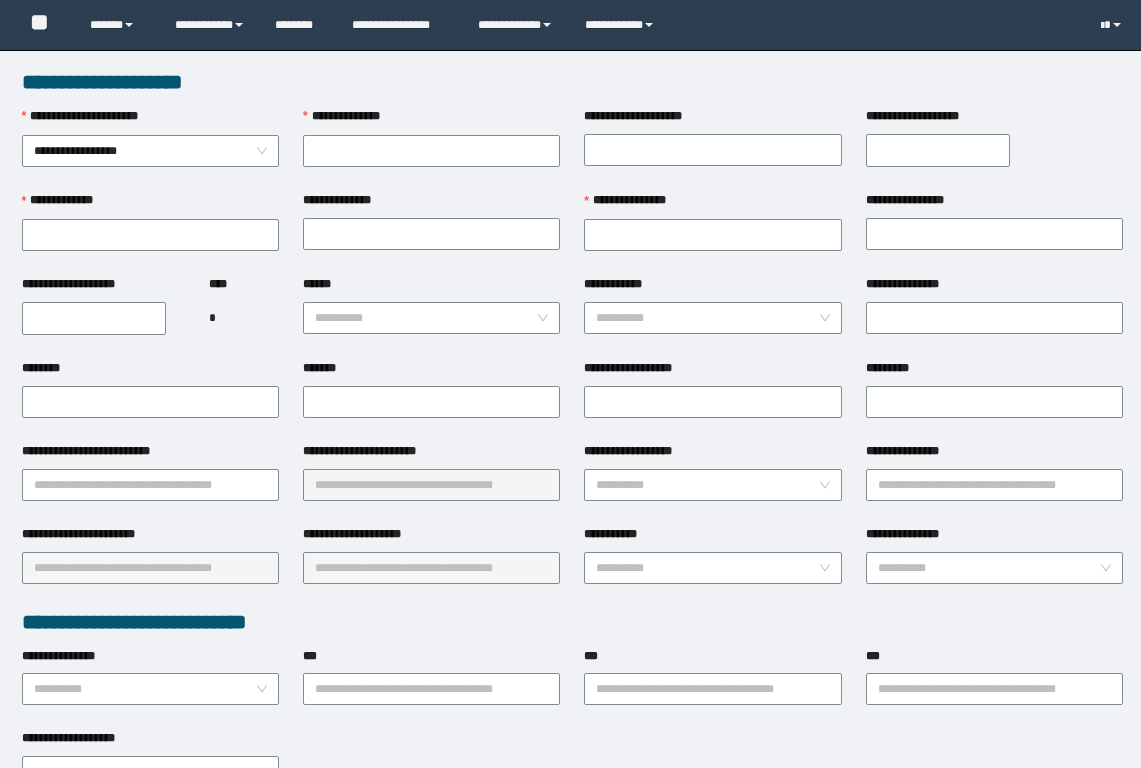 scroll, scrollTop: 0, scrollLeft: 0, axis: both 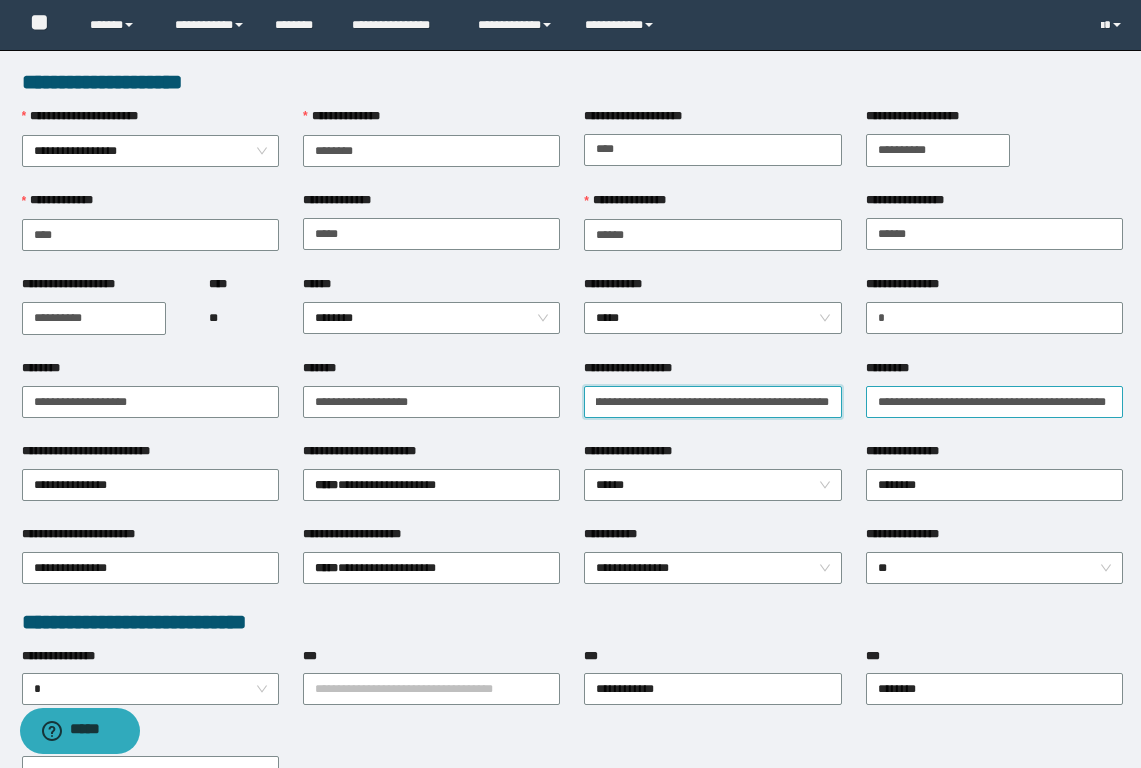 drag, startPoint x: 766, startPoint y: 403, endPoint x: 1067, endPoint y: 412, distance: 301.13452 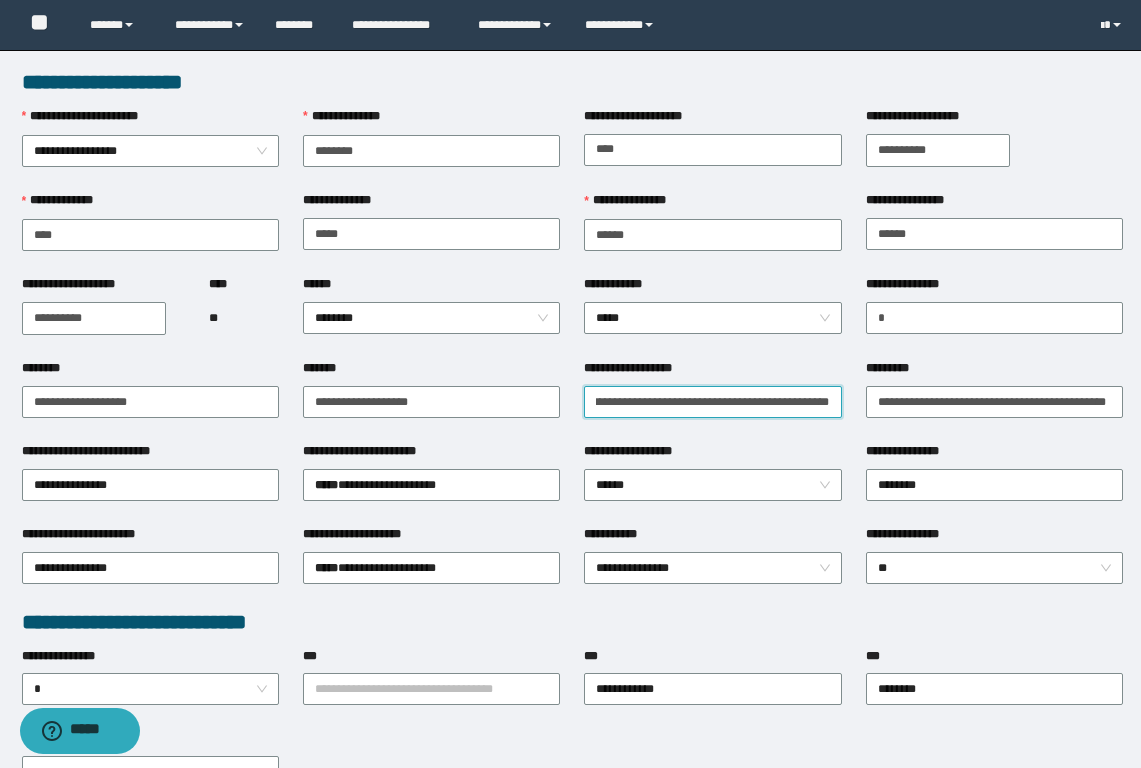 scroll, scrollTop: 0, scrollLeft: 137, axis: horizontal 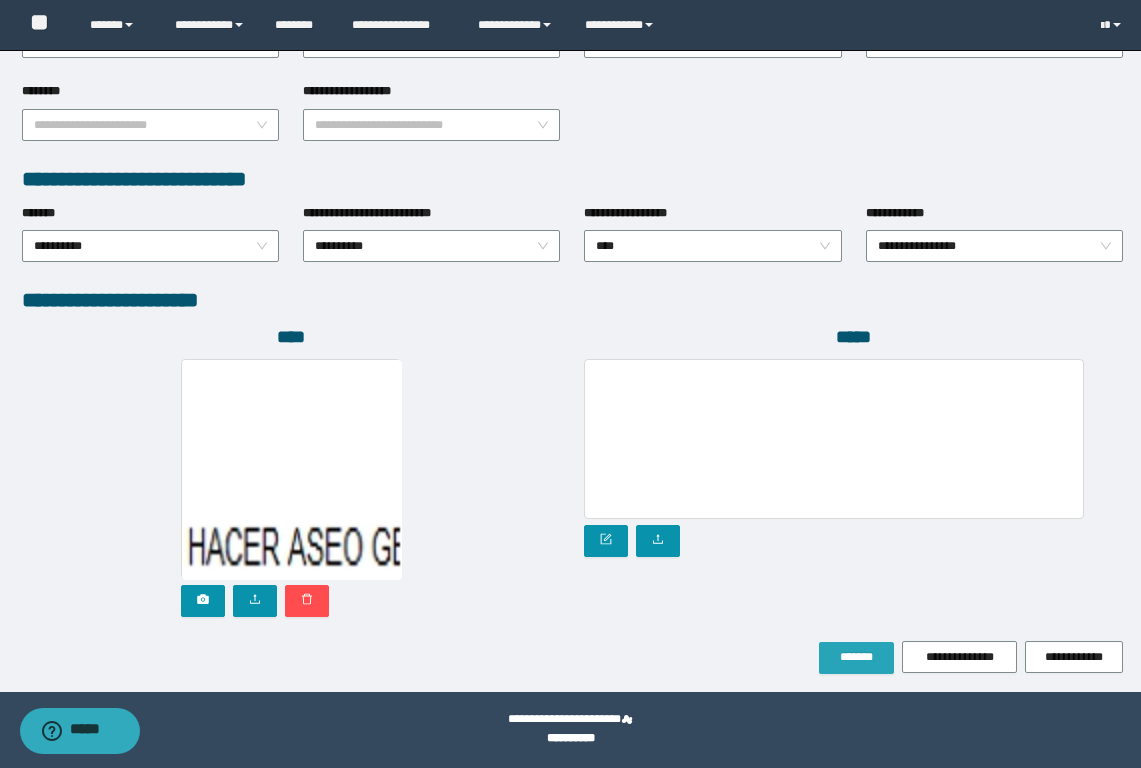 type on "**********" 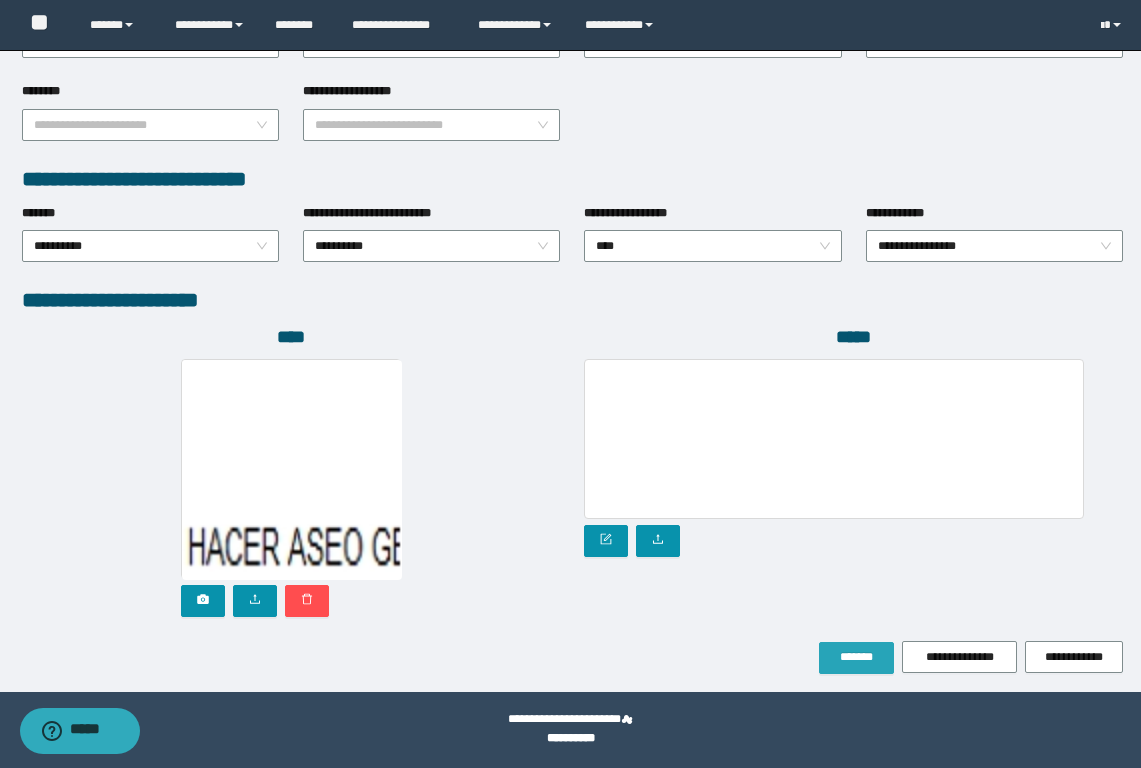 click on "*******" at bounding box center [856, 658] 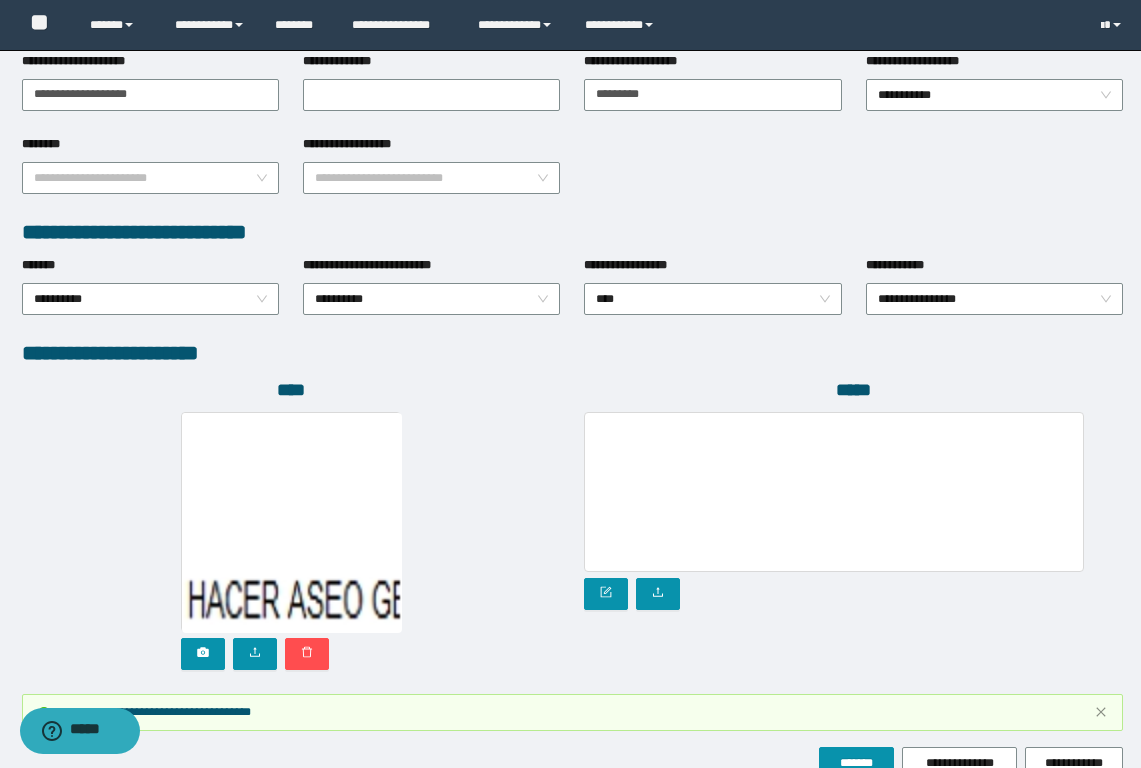 scroll, scrollTop: 988, scrollLeft: 0, axis: vertical 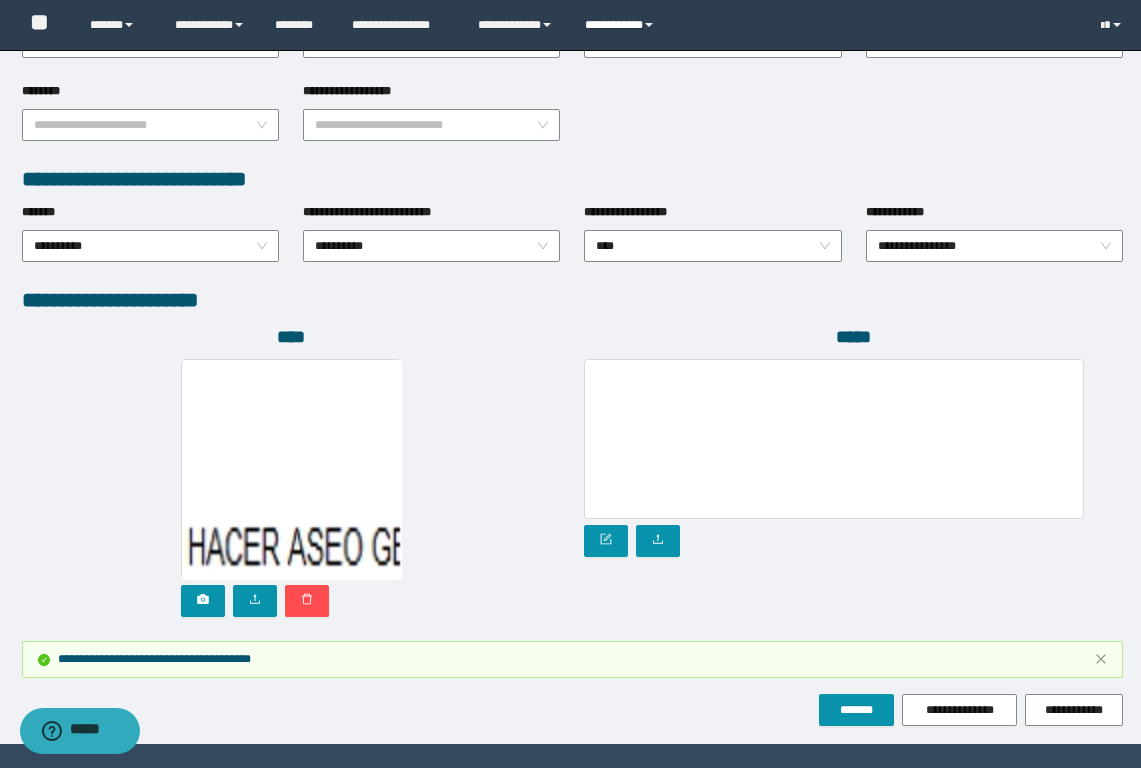 click on "**********" at bounding box center (622, 25) 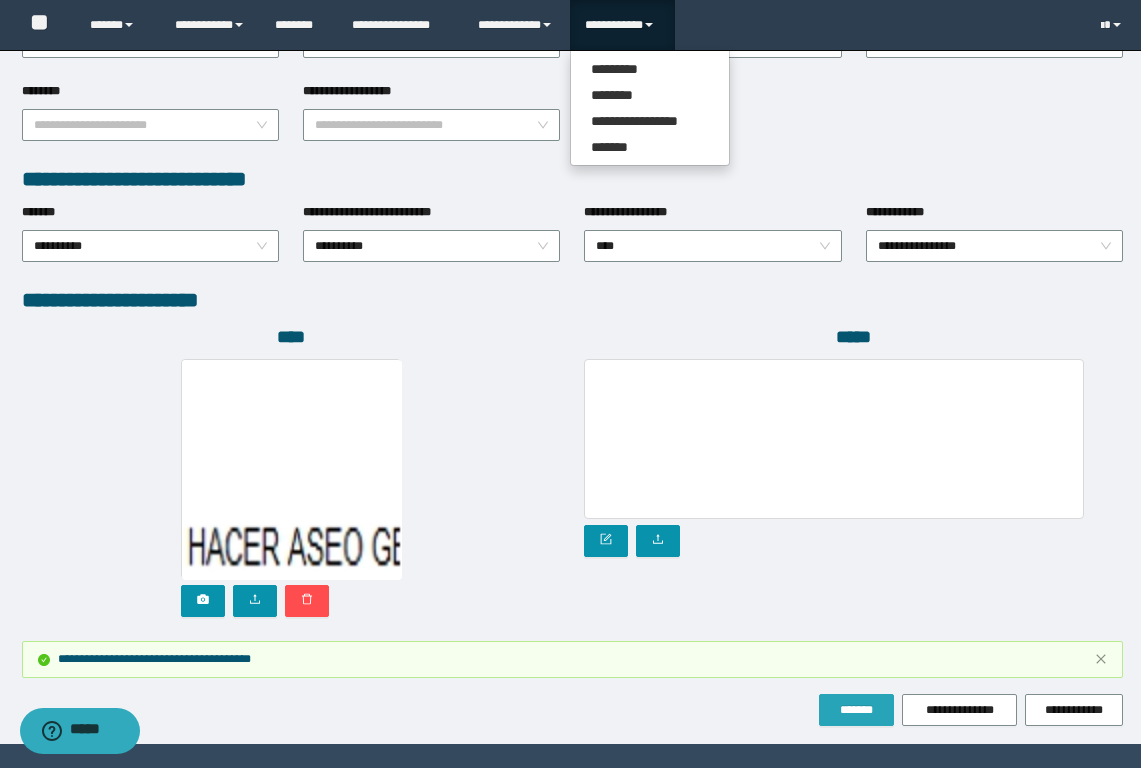 click on "*******" at bounding box center [856, 710] 